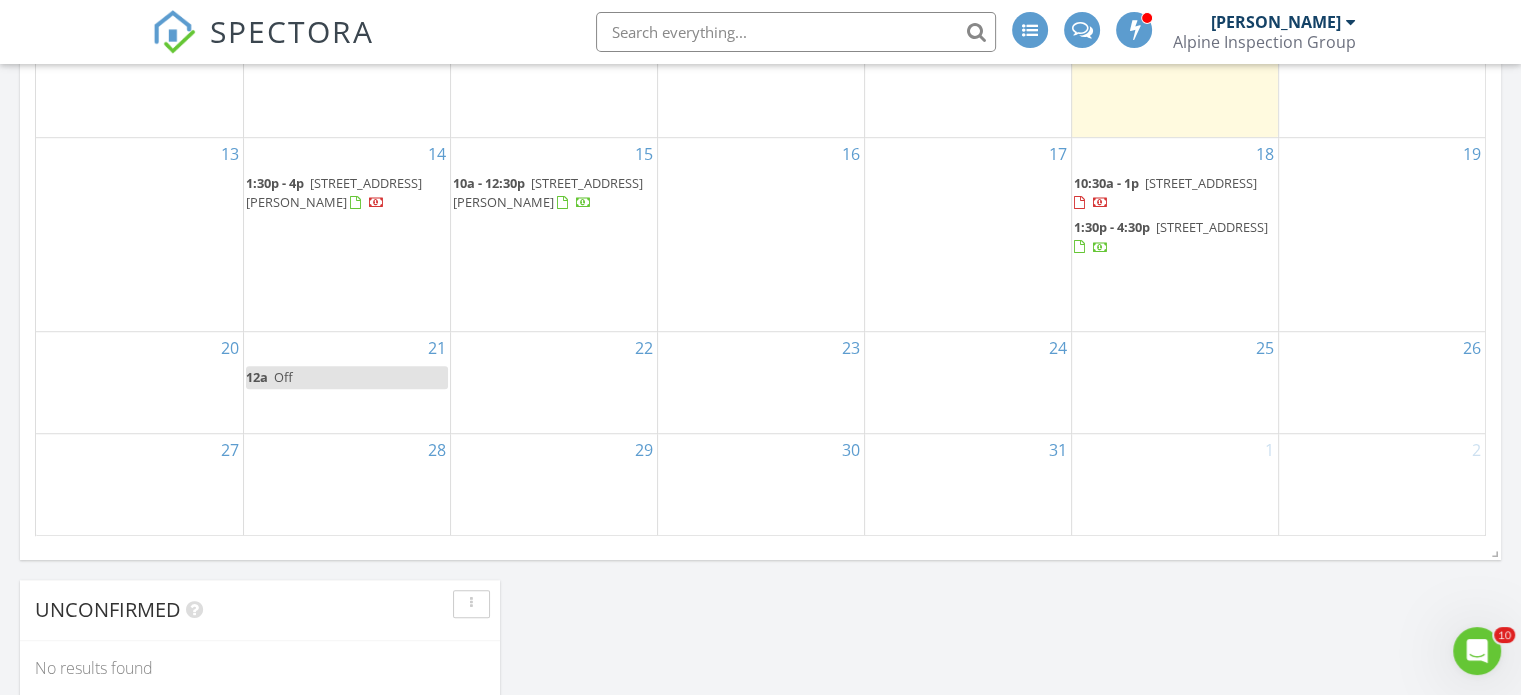 scroll, scrollTop: 0, scrollLeft: 0, axis: both 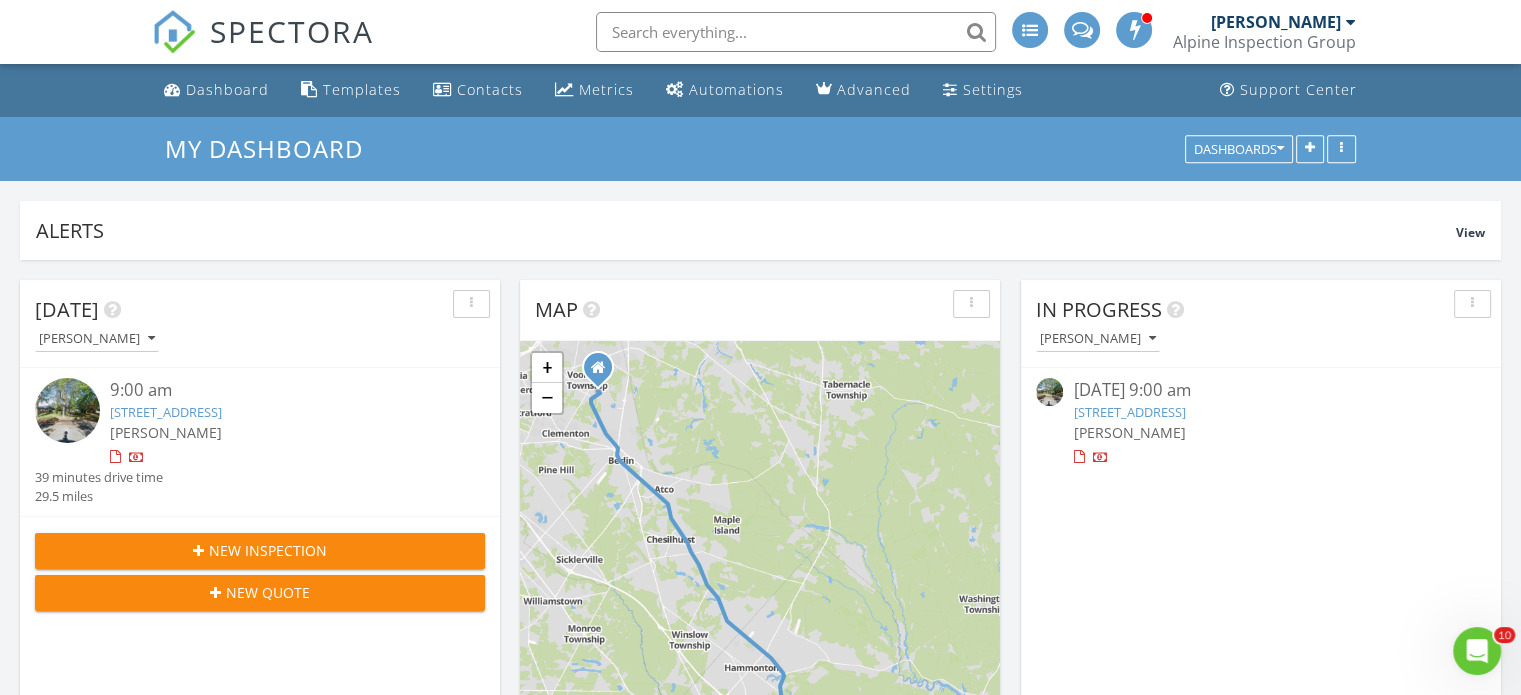 click on "439 Boston Ave, Egg Harbor City, NJ 08215" at bounding box center [166, 412] 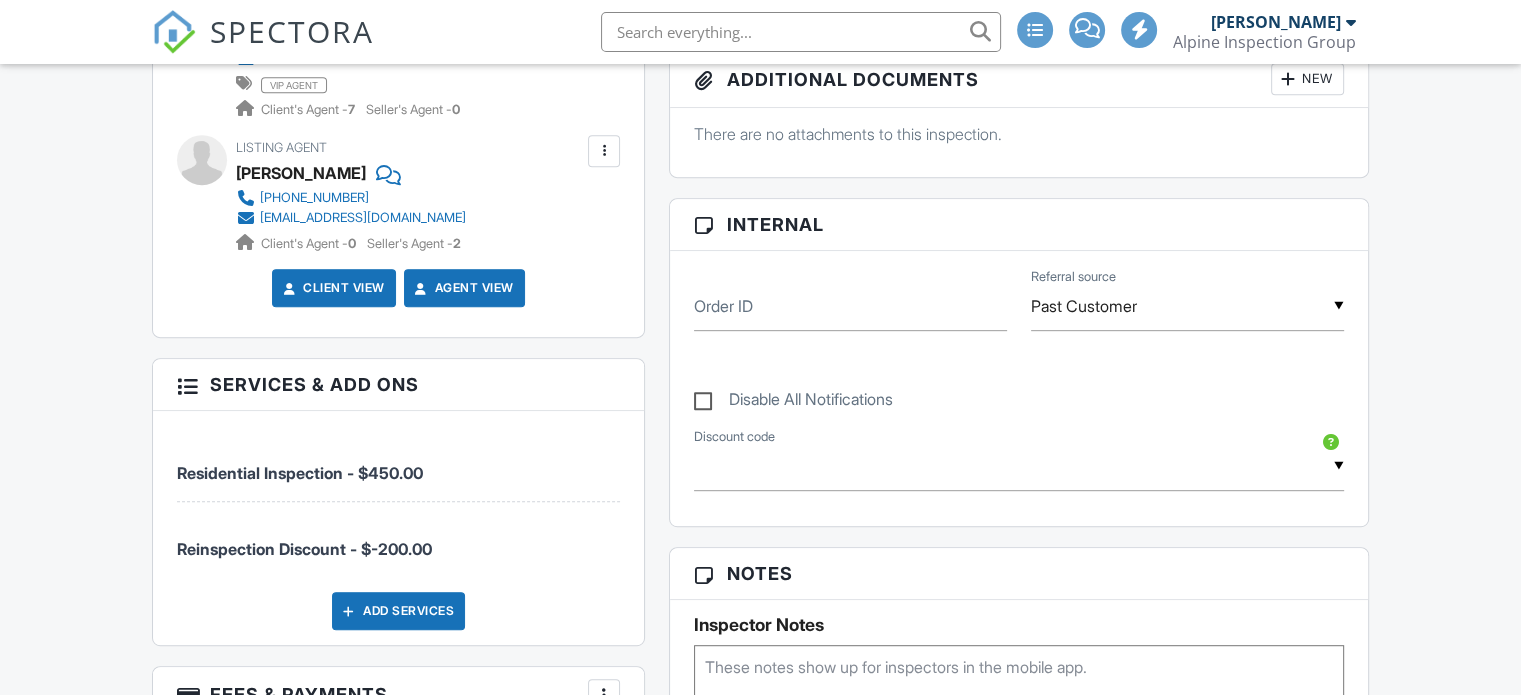 scroll, scrollTop: 1000, scrollLeft: 0, axis: vertical 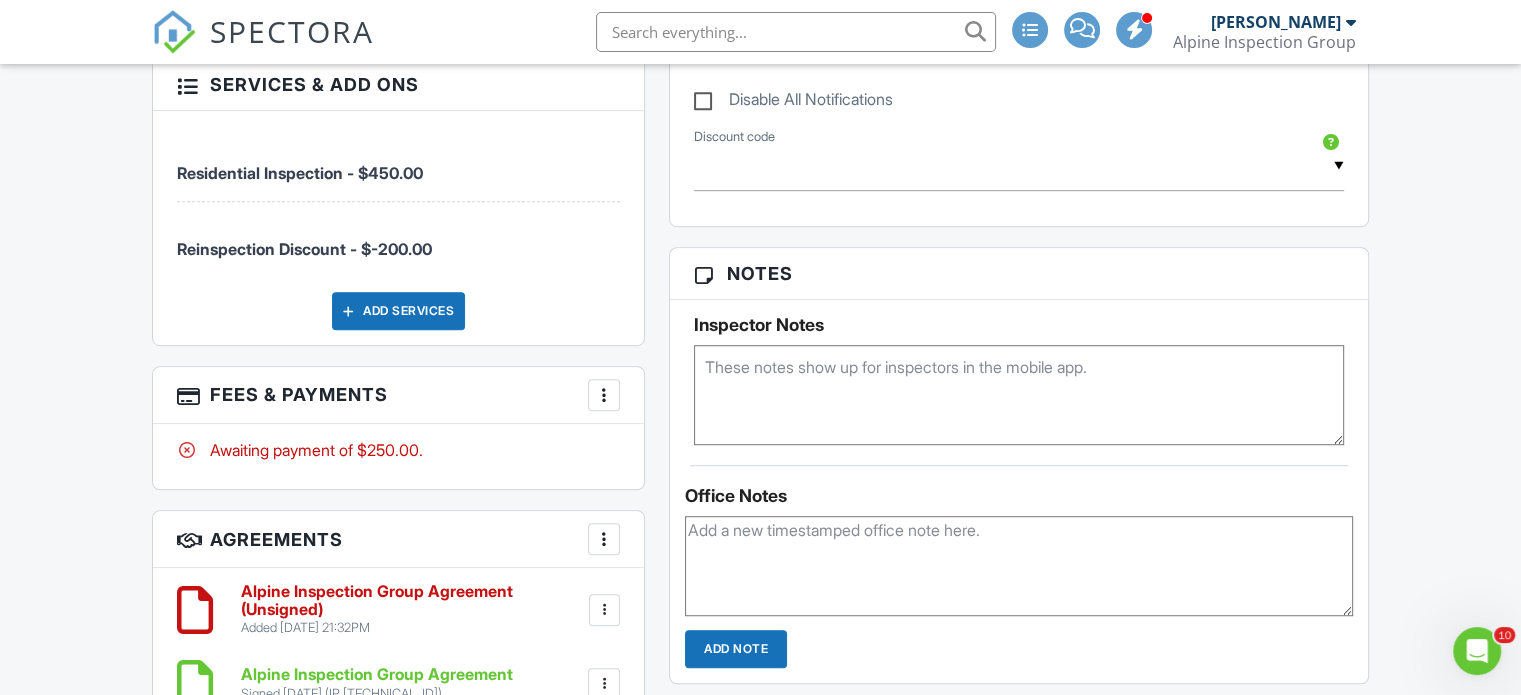 click at bounding box center (604, 395) 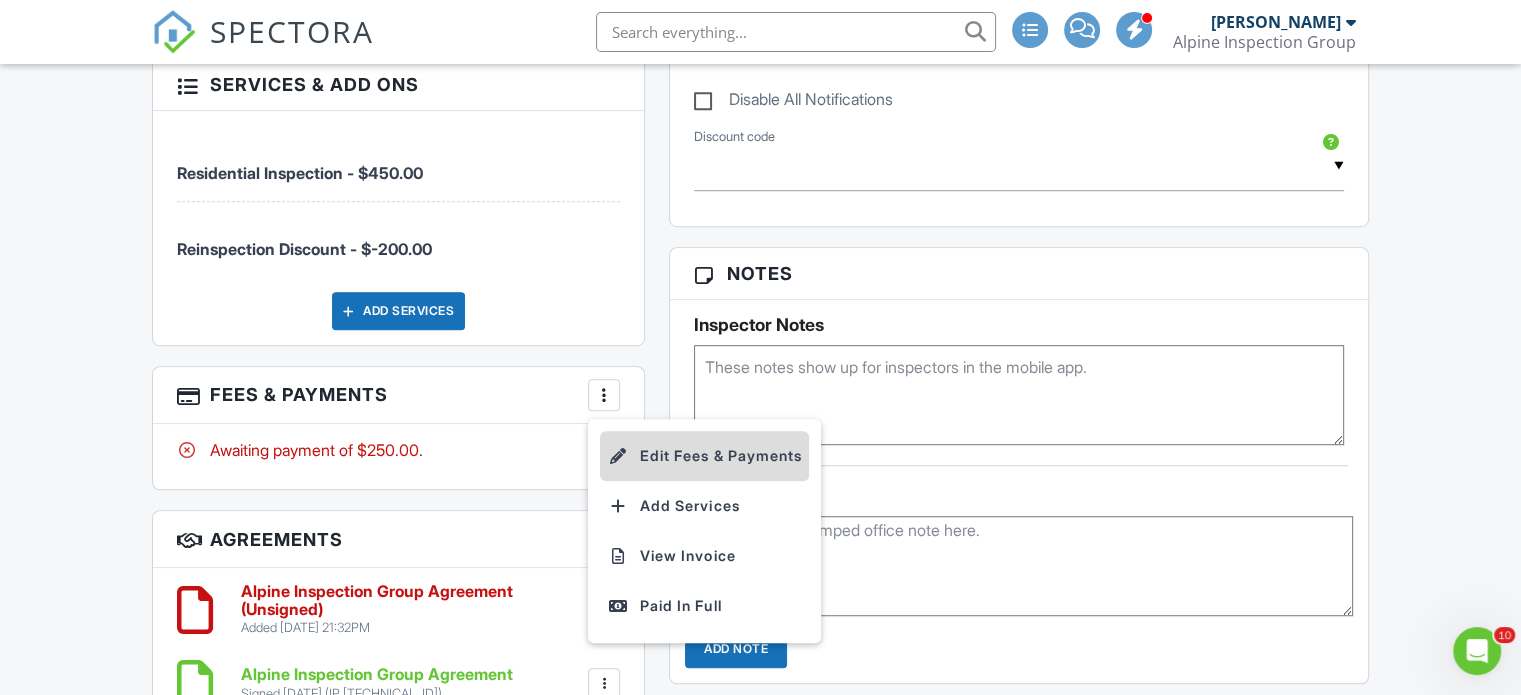 click on "Edit Fees & Payments" at bounding box center [704, 456] 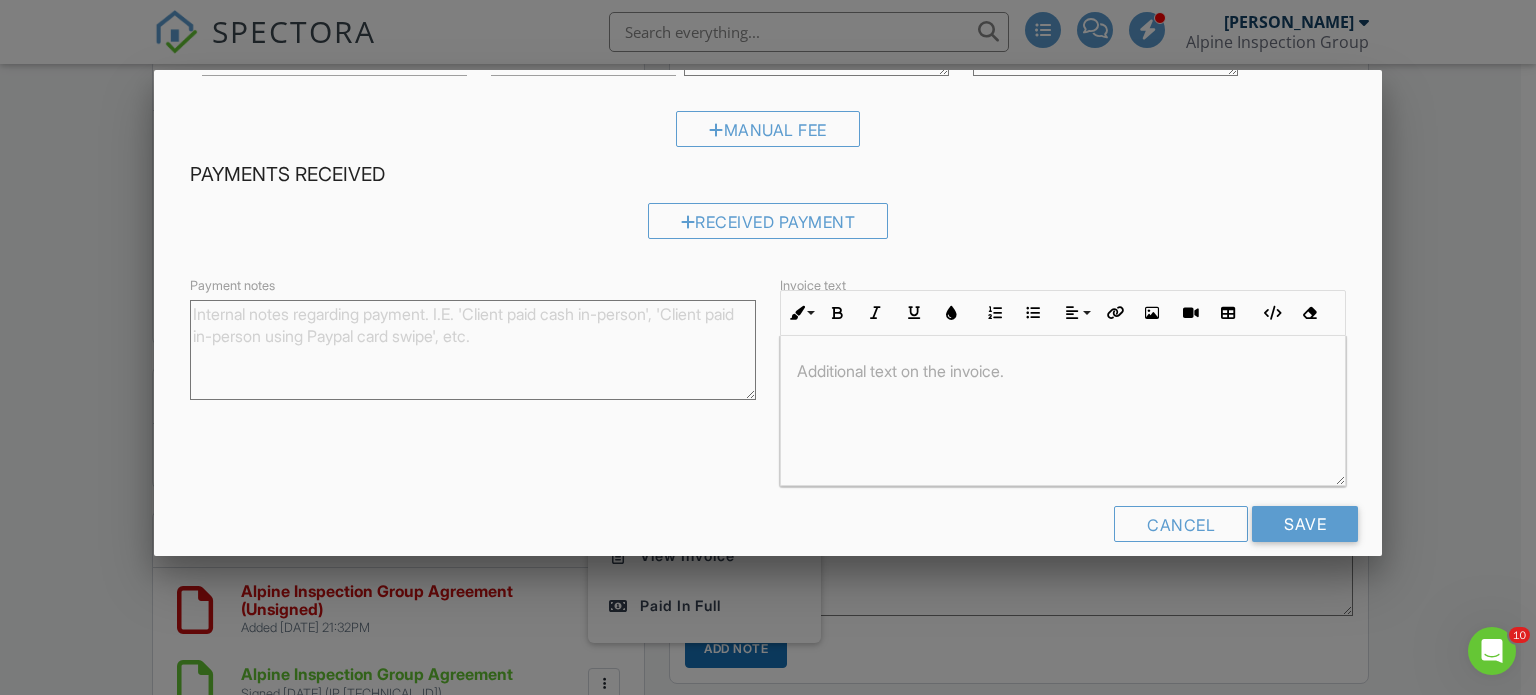 scroll, scrollTop: 100, scrollLeft: 0, axis: vertical 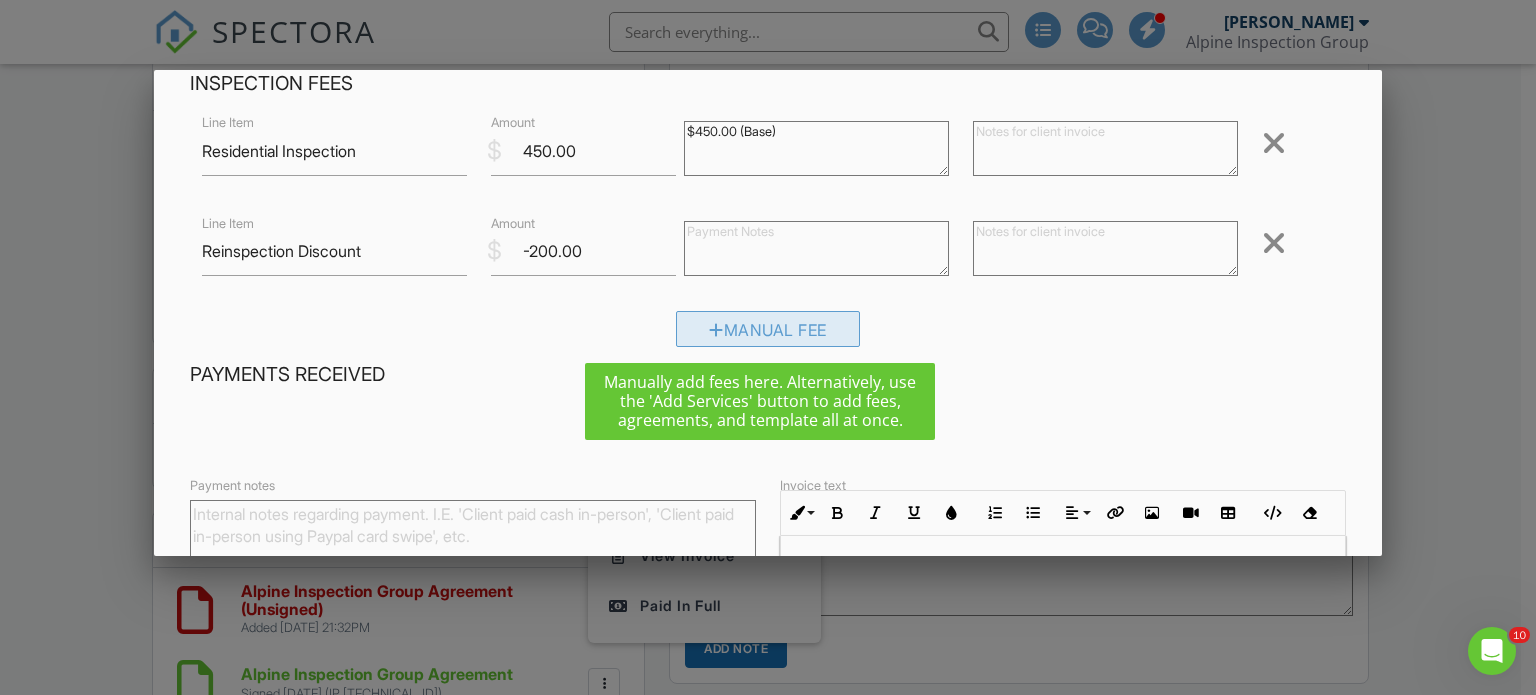 click on "Manual Fee" at bounding box center [768, 329] 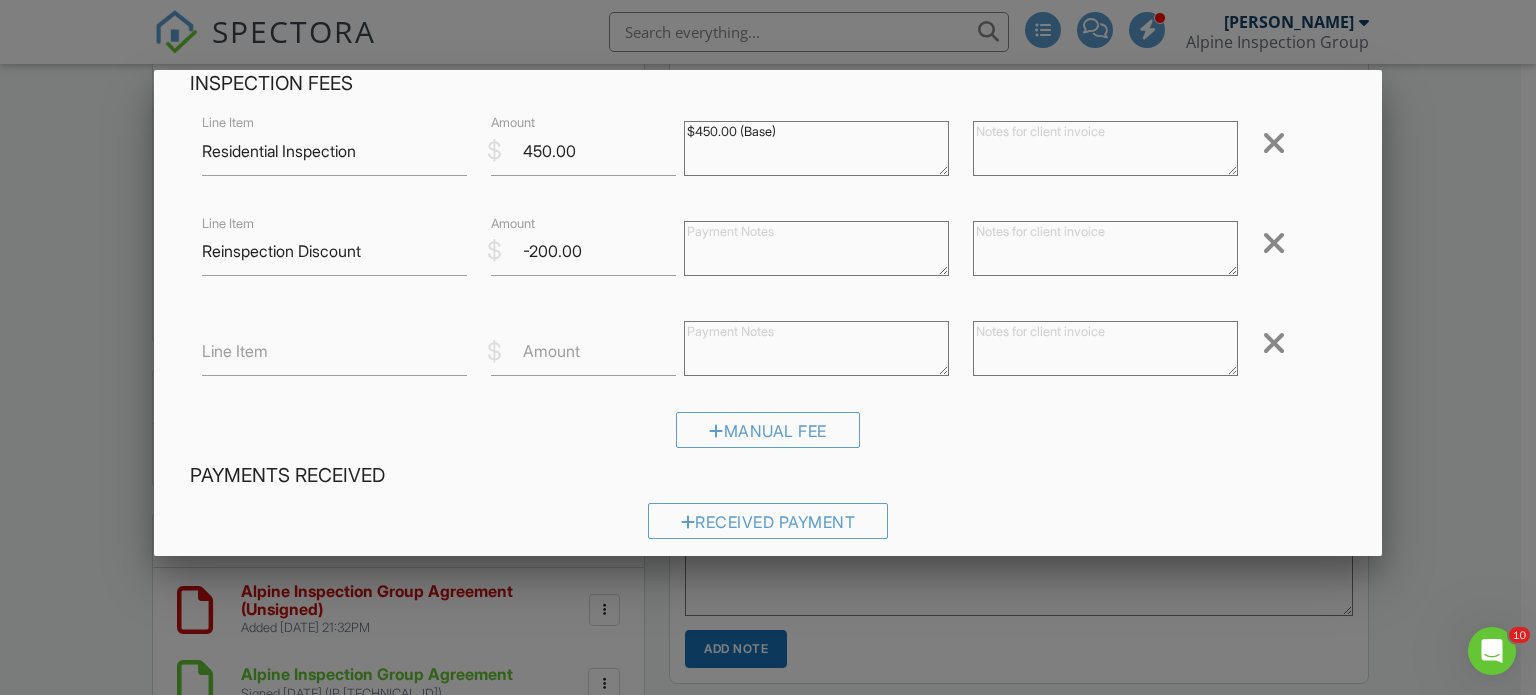 click on "Line Item" at bounding box center (235, 351) 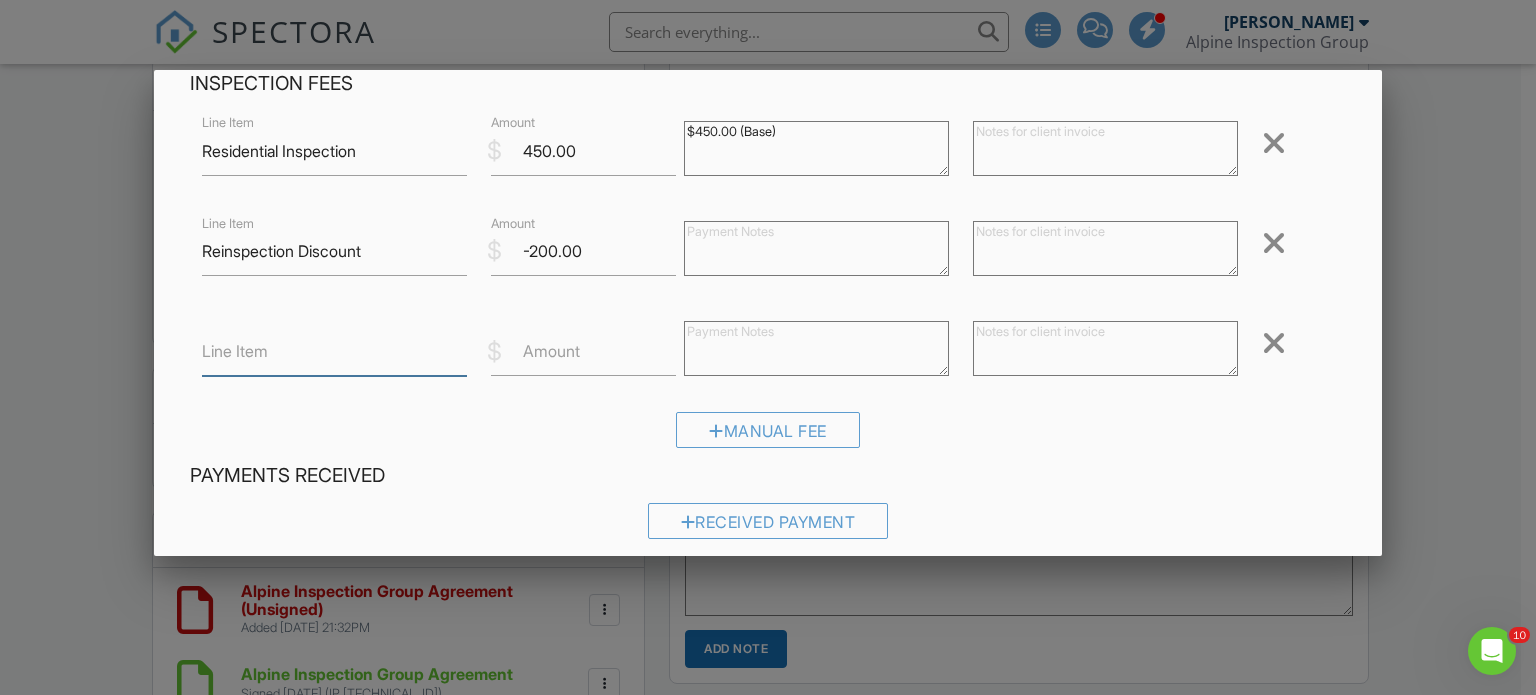 click on "Line Item" at bounding box center [334, 351] 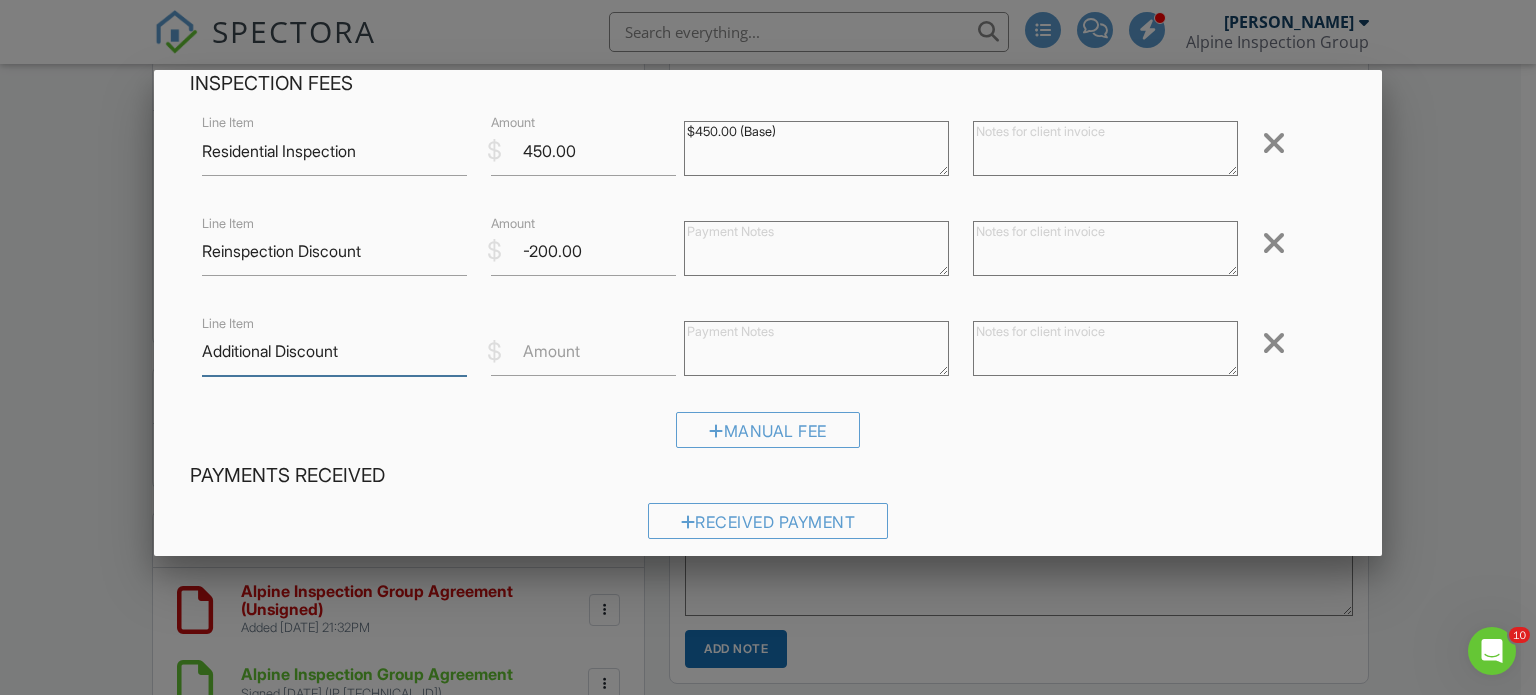 type on "Additional Discount" 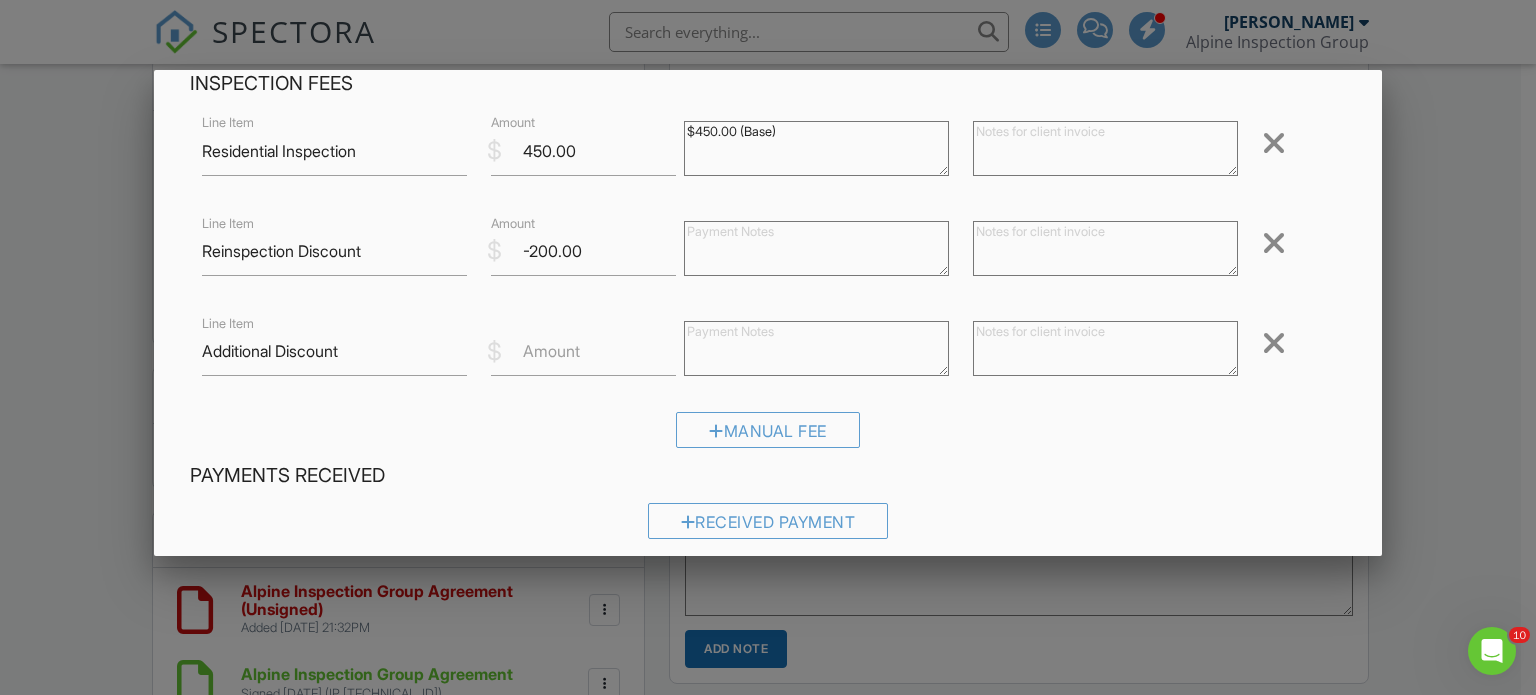 click on "Amount" at bounding box center [551, 351] 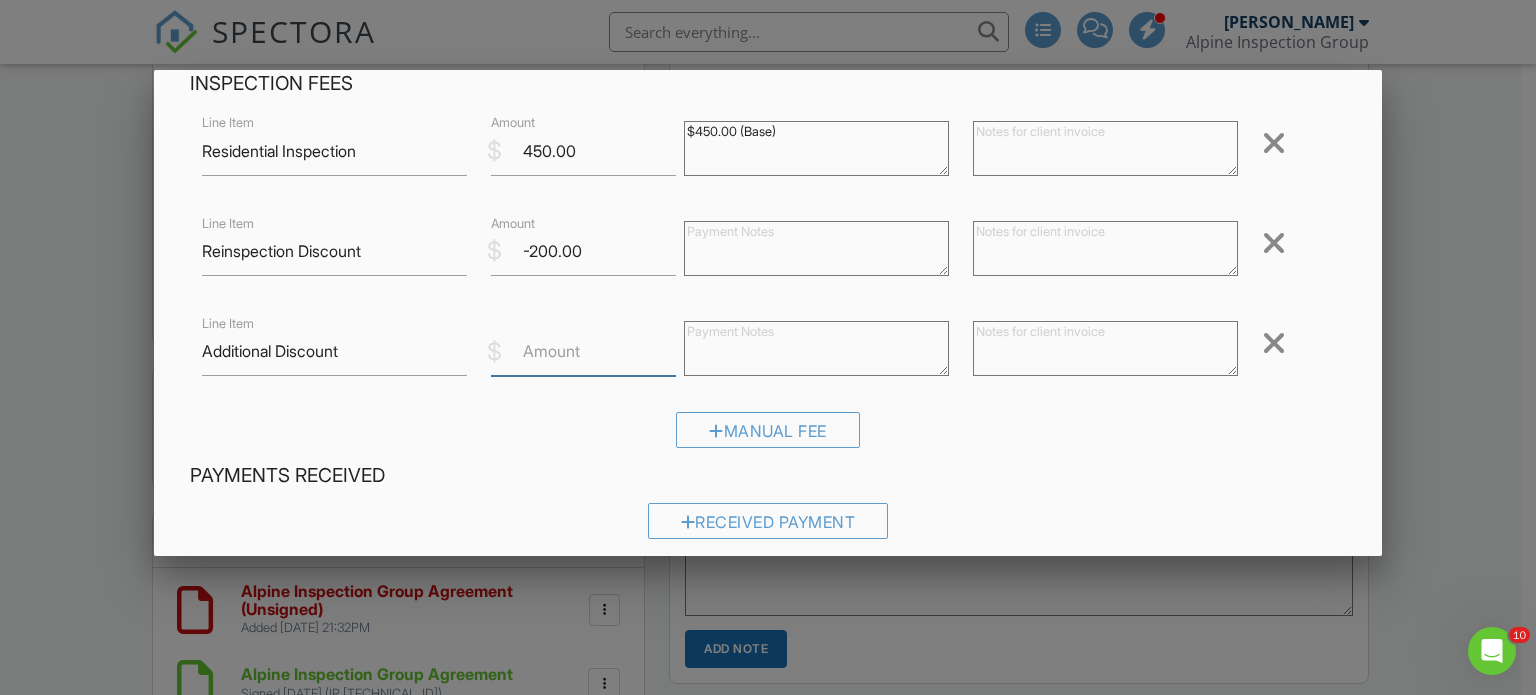 click on "Amount" at bounding box center (583, 351) 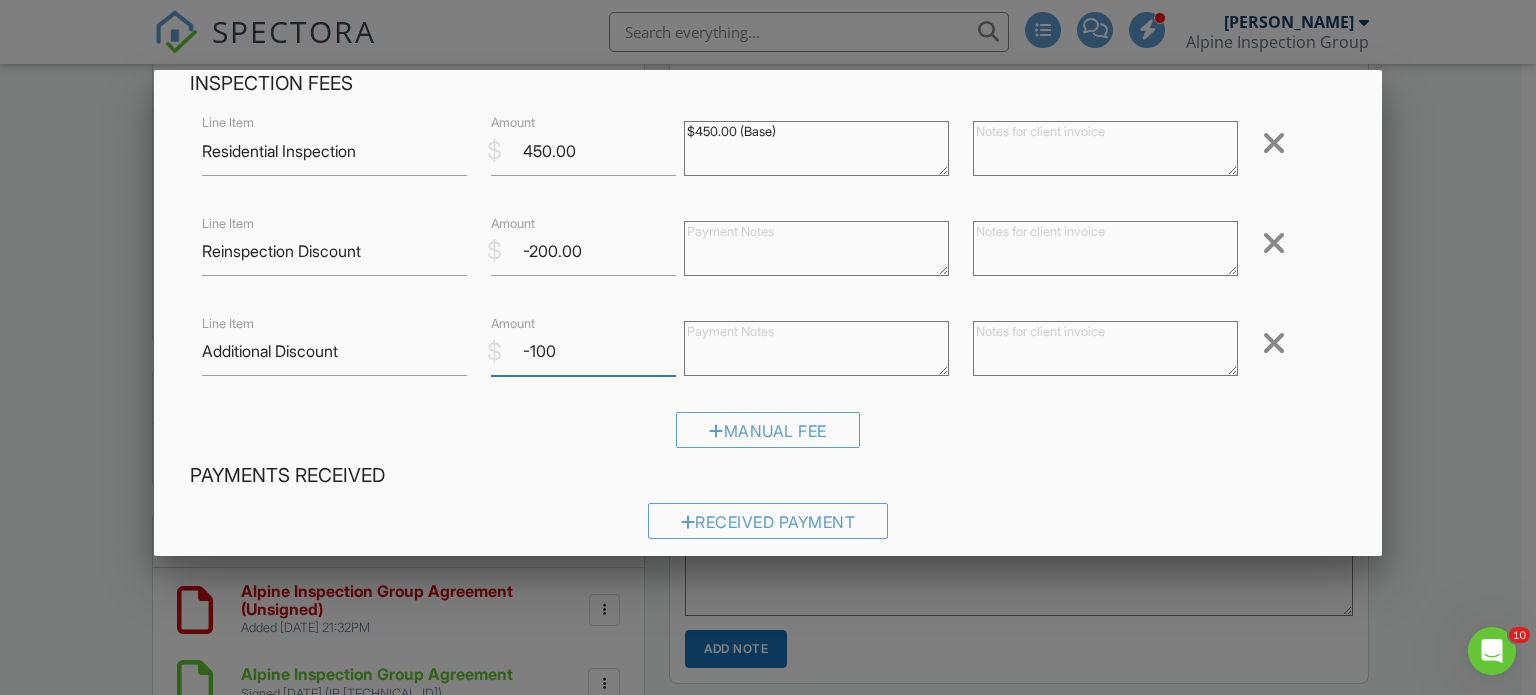 type on "-100" 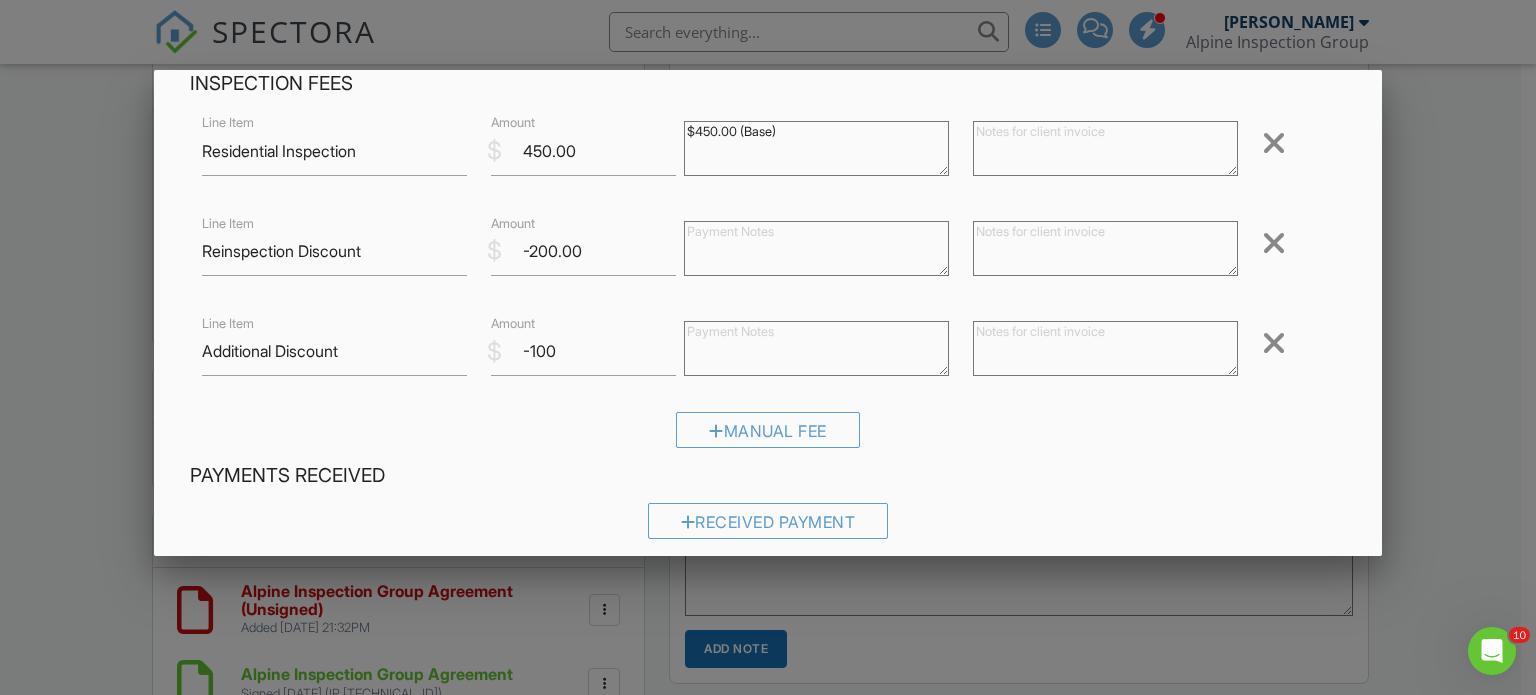 click on "Manual Fee" at bounding box center [768, 437] 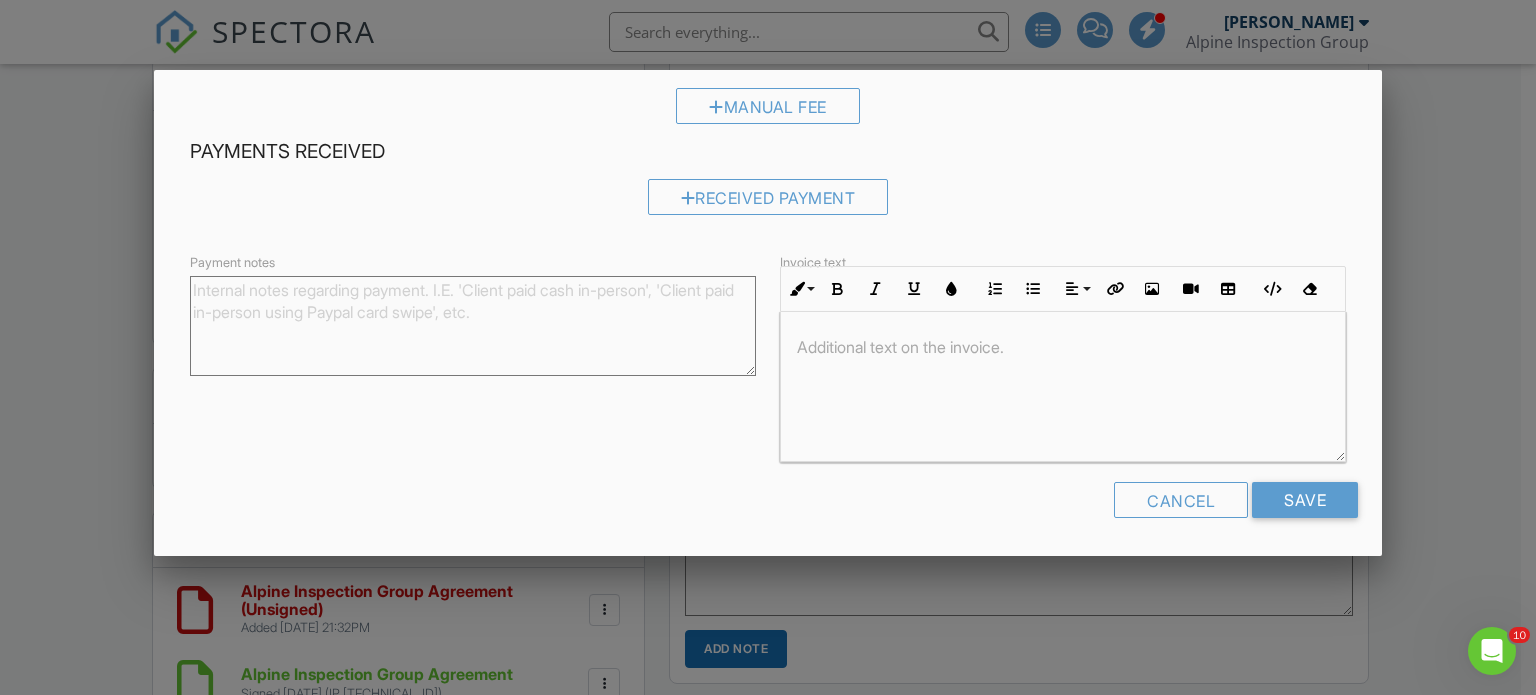 scroll, scrollTop: 424, scrollLeft: 0, axis: vertical 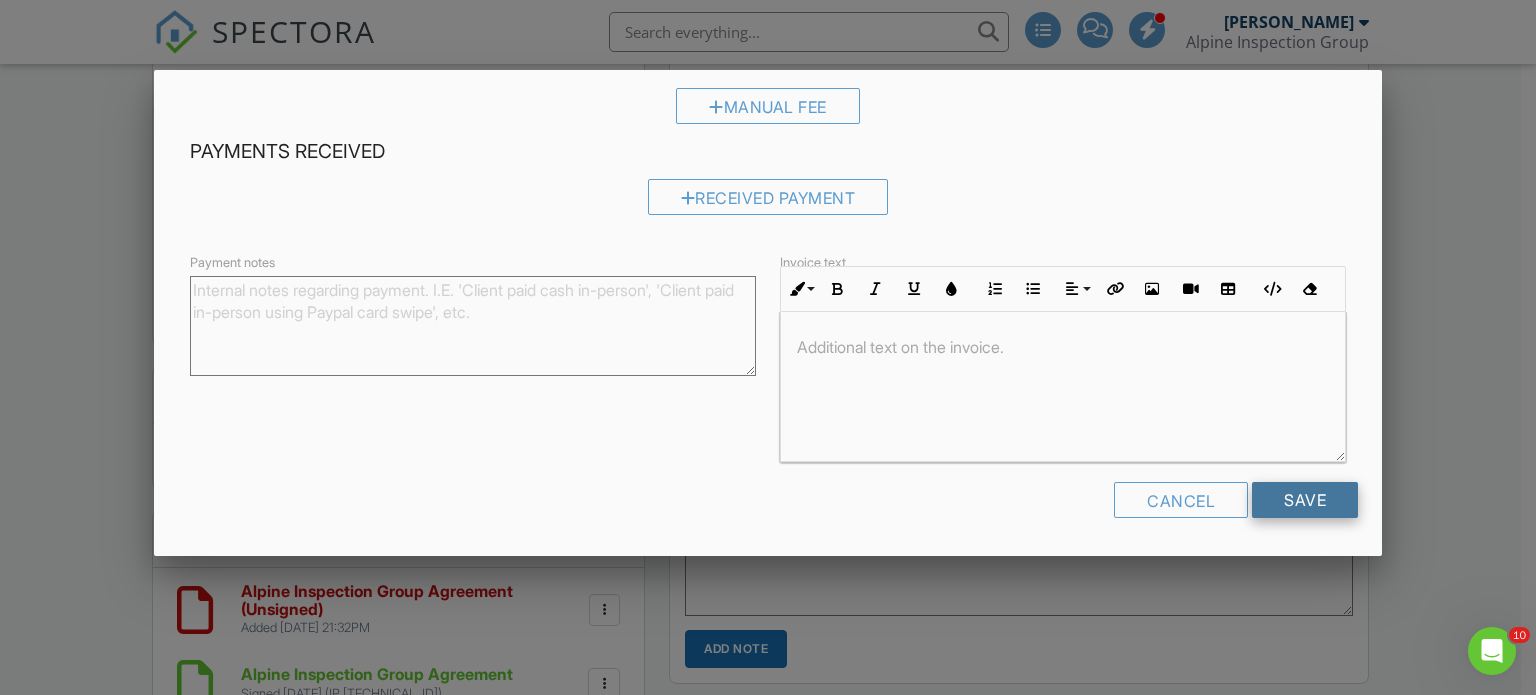 click on "Save" at bounding box center (1305, 500) 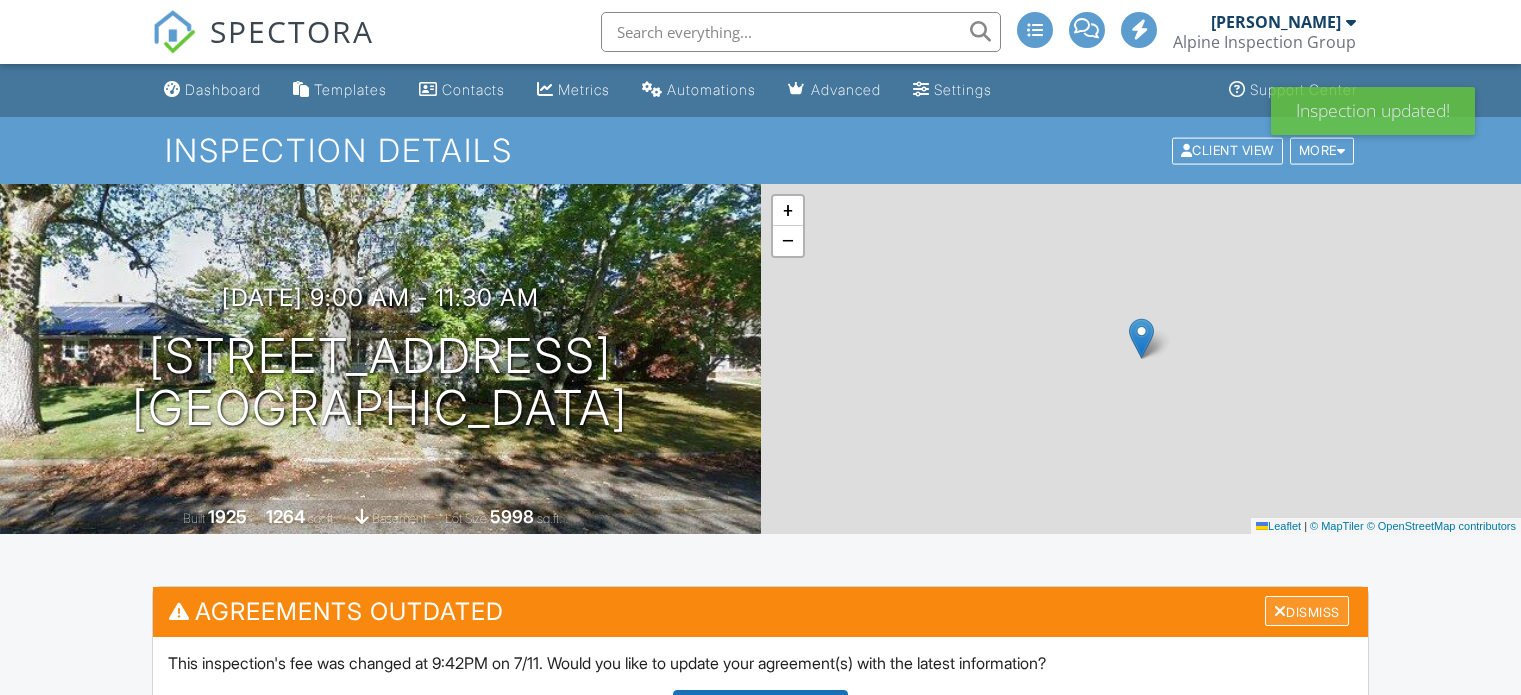 scroll, scrollTop: 100, scrollLeft: 0, axis: vertical 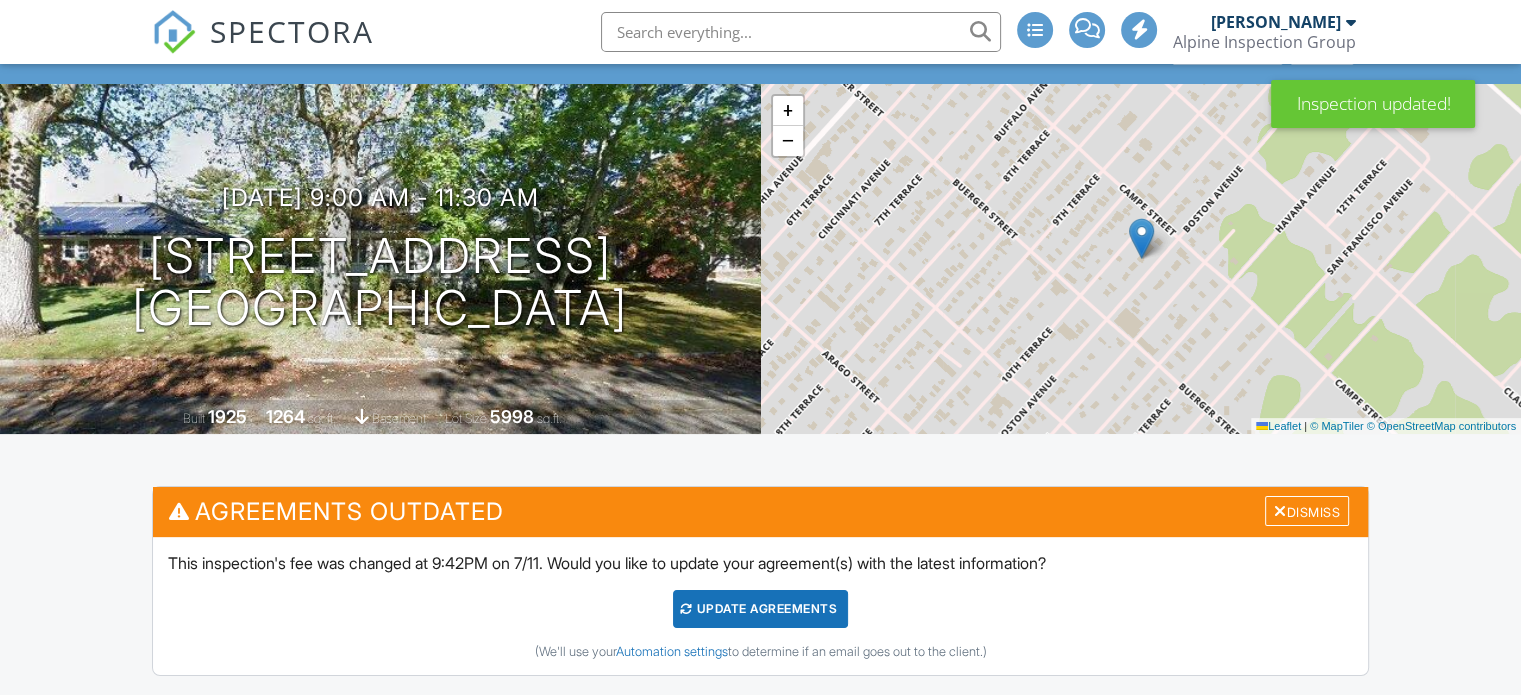 click on "Dismiss" at bounding box center (1307, 511) 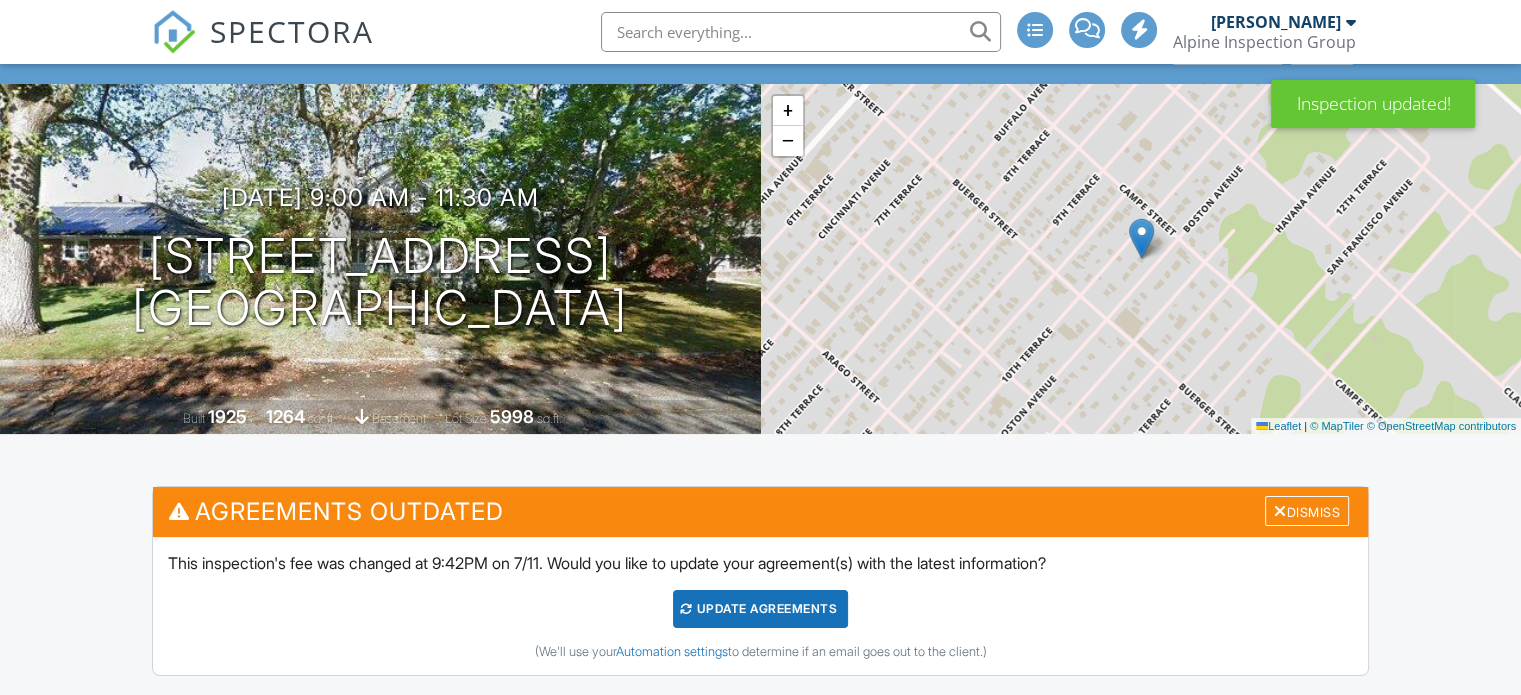 scroll, scrollTop: 391, scrollLeft: 0, axis: vertical 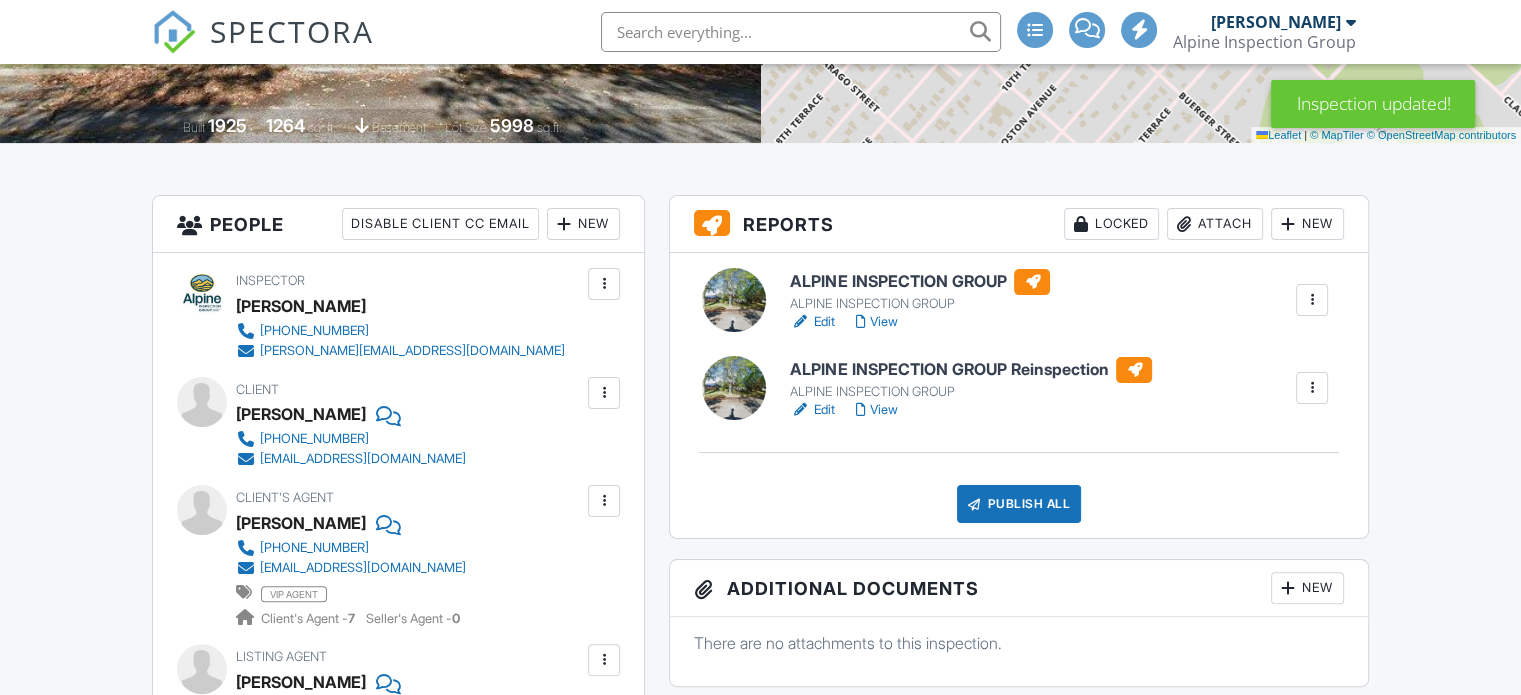 click on "View" at bounding box center [876, 410] 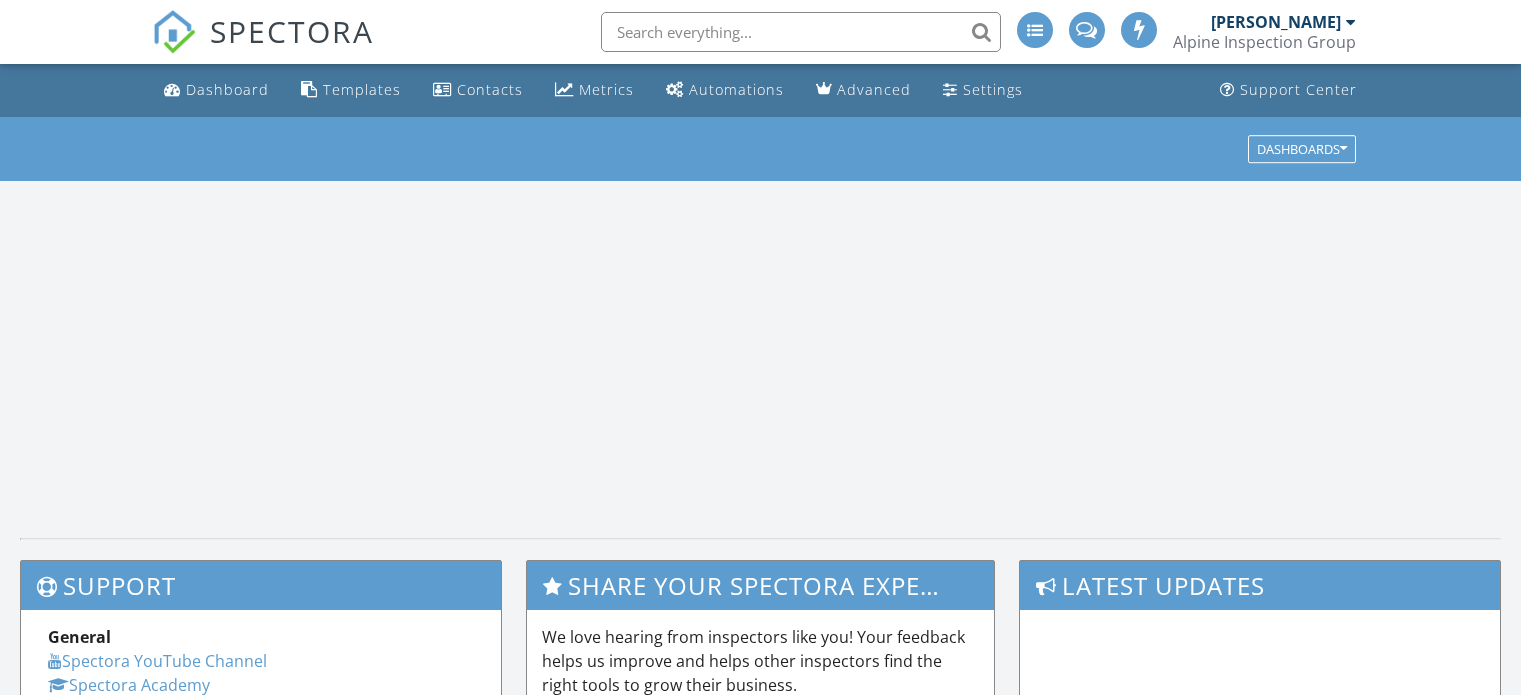 scroll, scrollTop: 0, scrollLeft: 0, axis: both 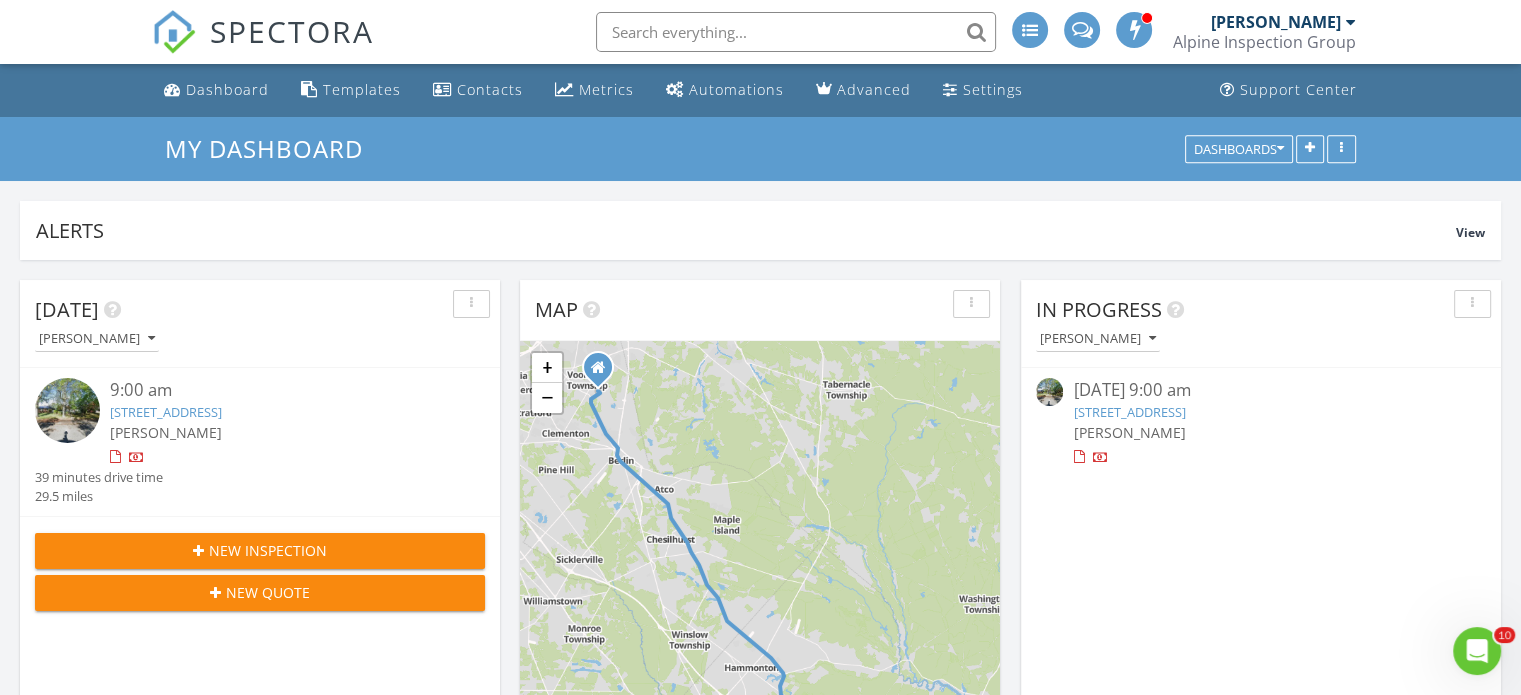 click on "439 Boston Ave, Egg Harbor City, NJ 08215" at bounding box center (1129, 412) 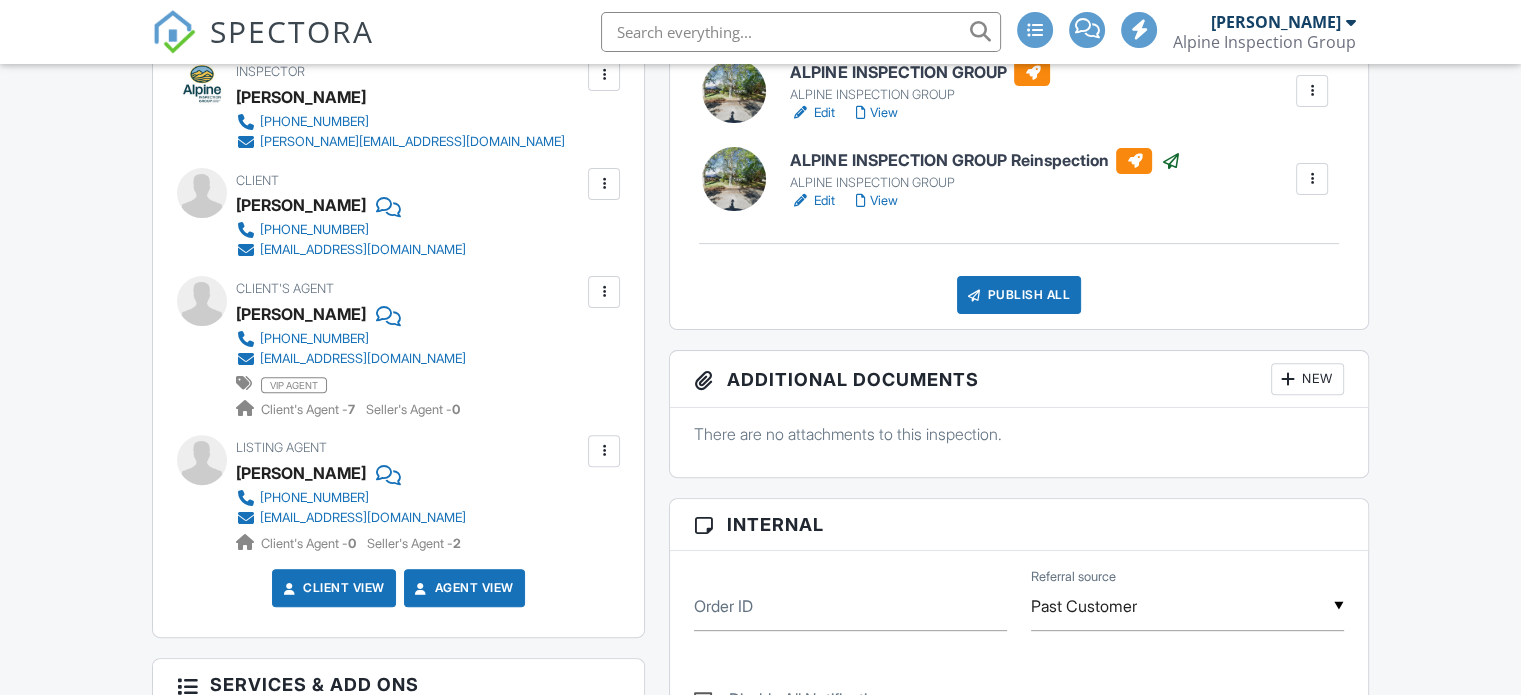 scroll, scrollTop: 600, scrollLeft: 0, axis: vertical 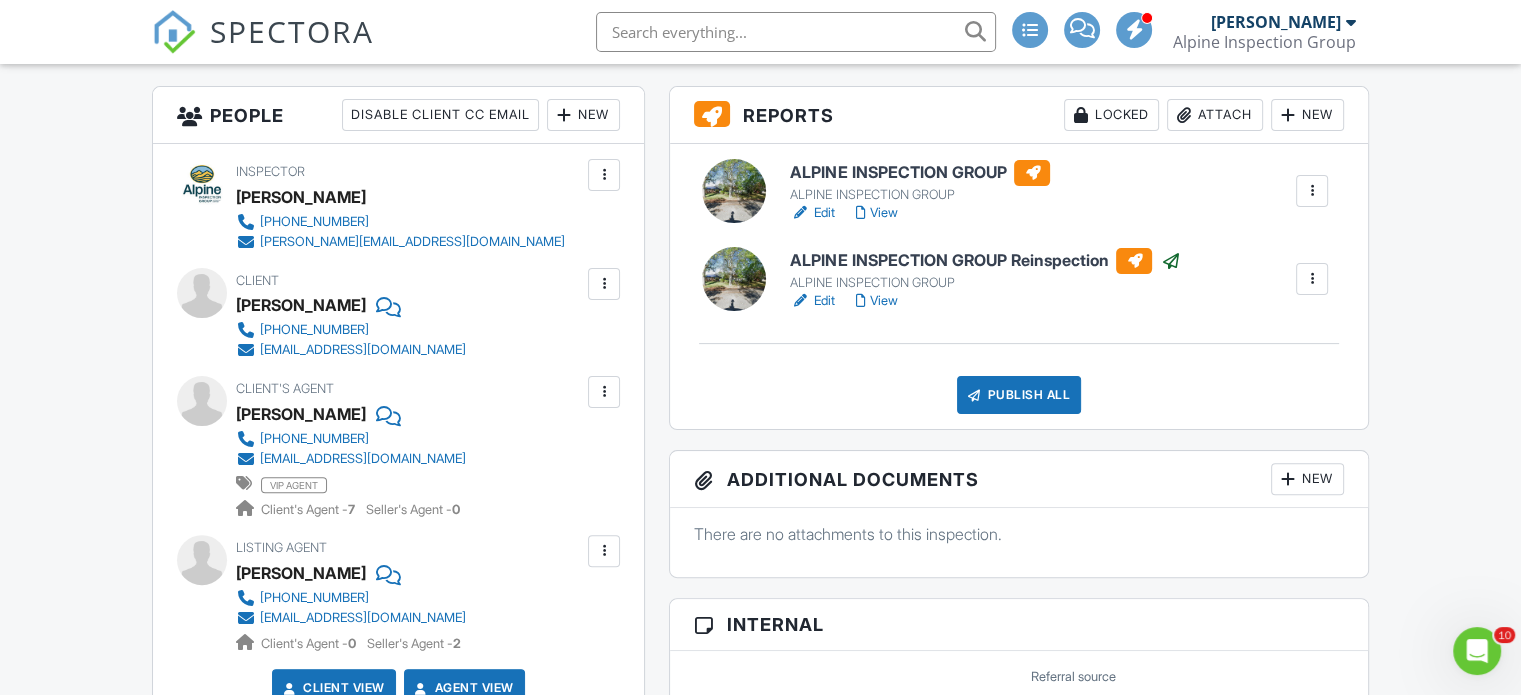 click on "SPECTORA" at bounding box center [292, 31] 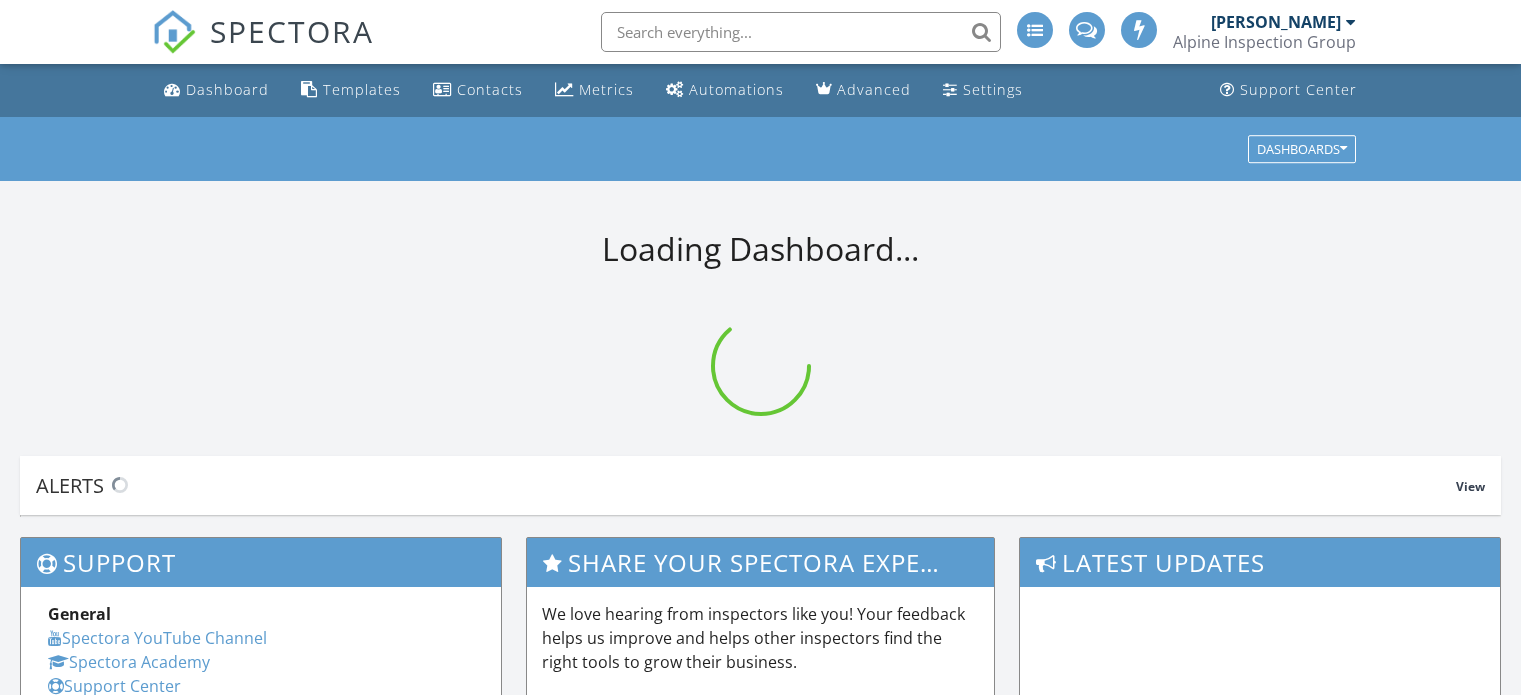 scroll, scrollTop: 0, scrollLeft: 0, axis: both 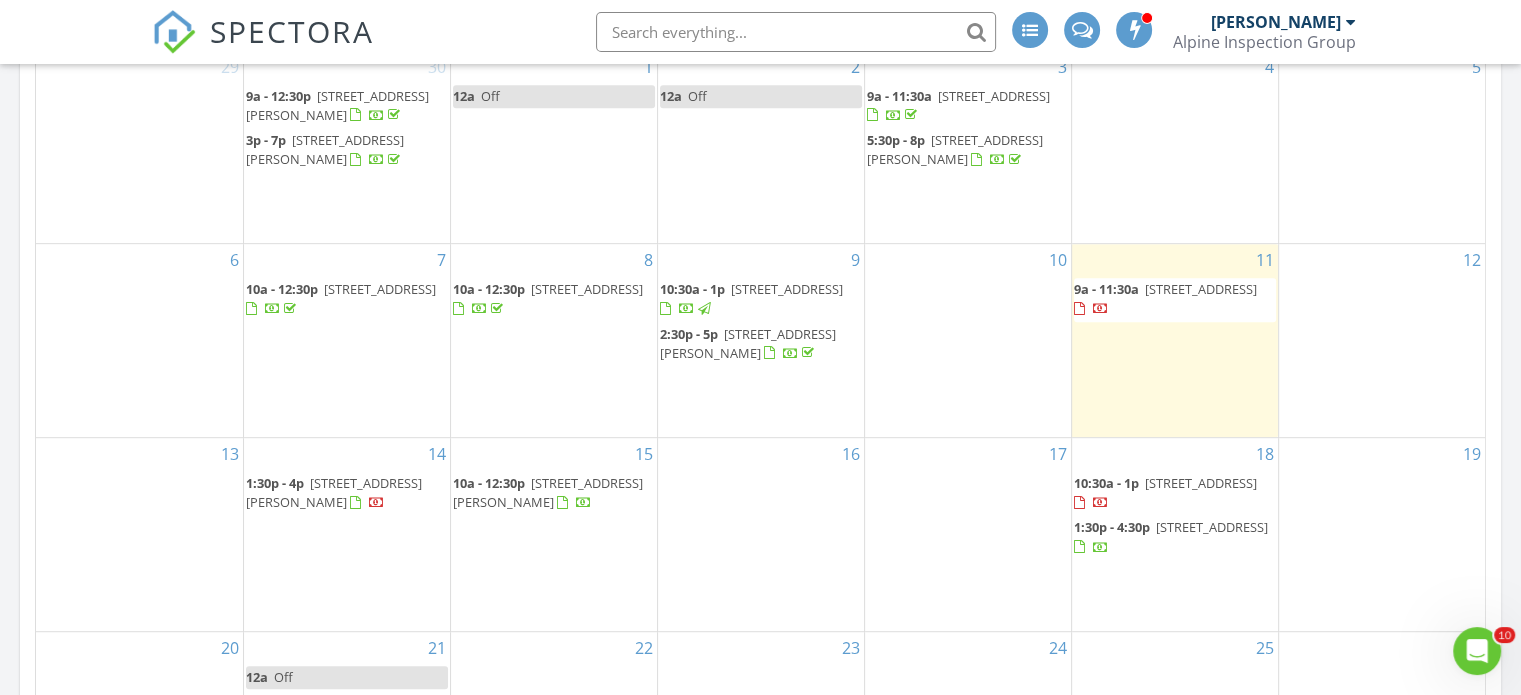 click on "[STREET_ADDRESS][PERSON_NAME]" at bounding box center (325, 149) 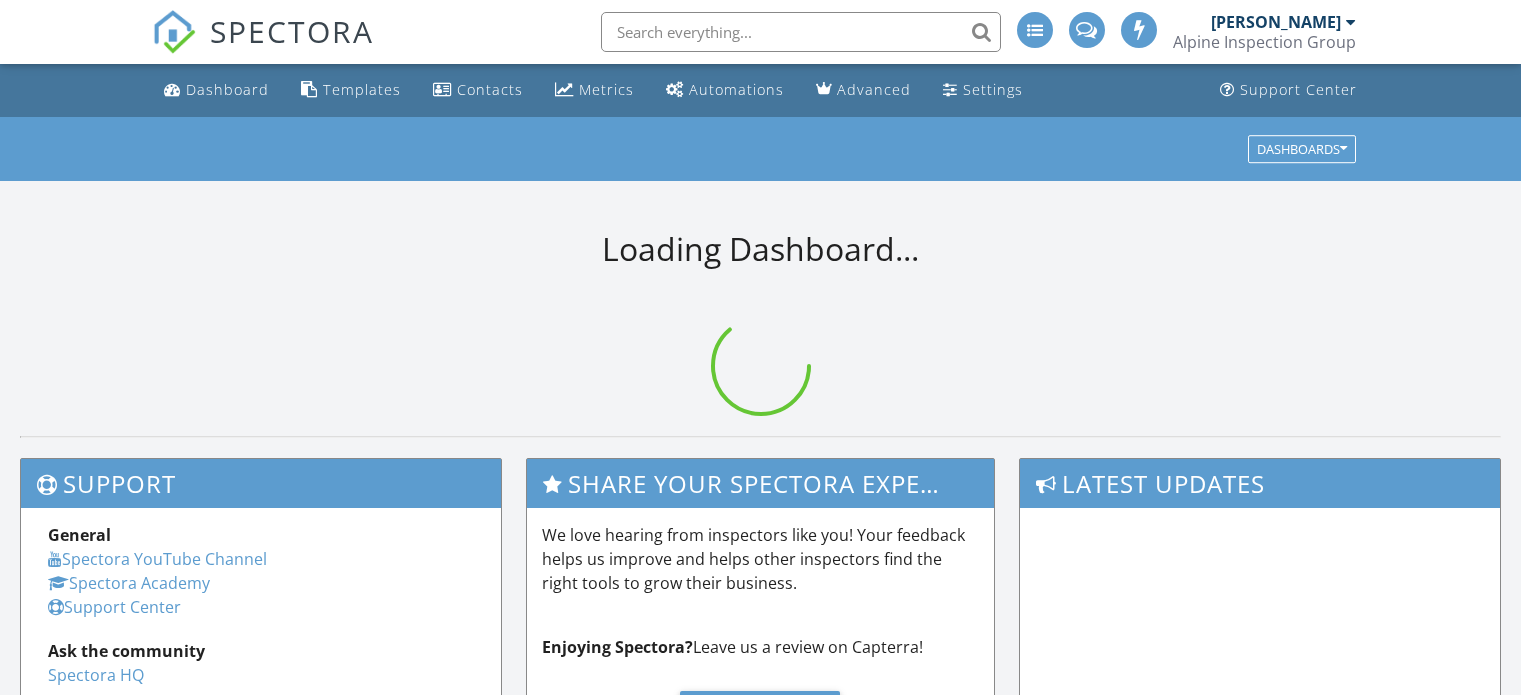 scroll, scrollTop: 0, scrollLeft: 0, axis: both 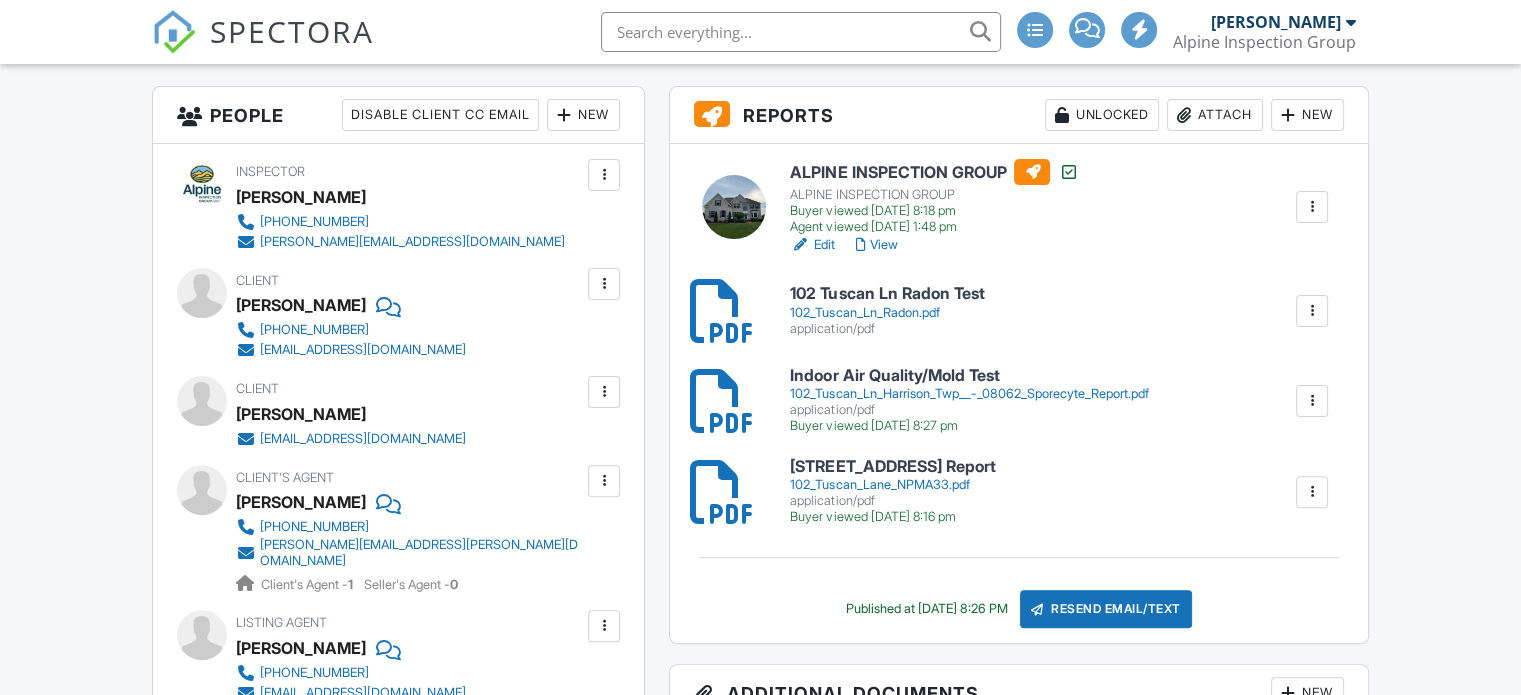 click at bounding box center (1312, 311) 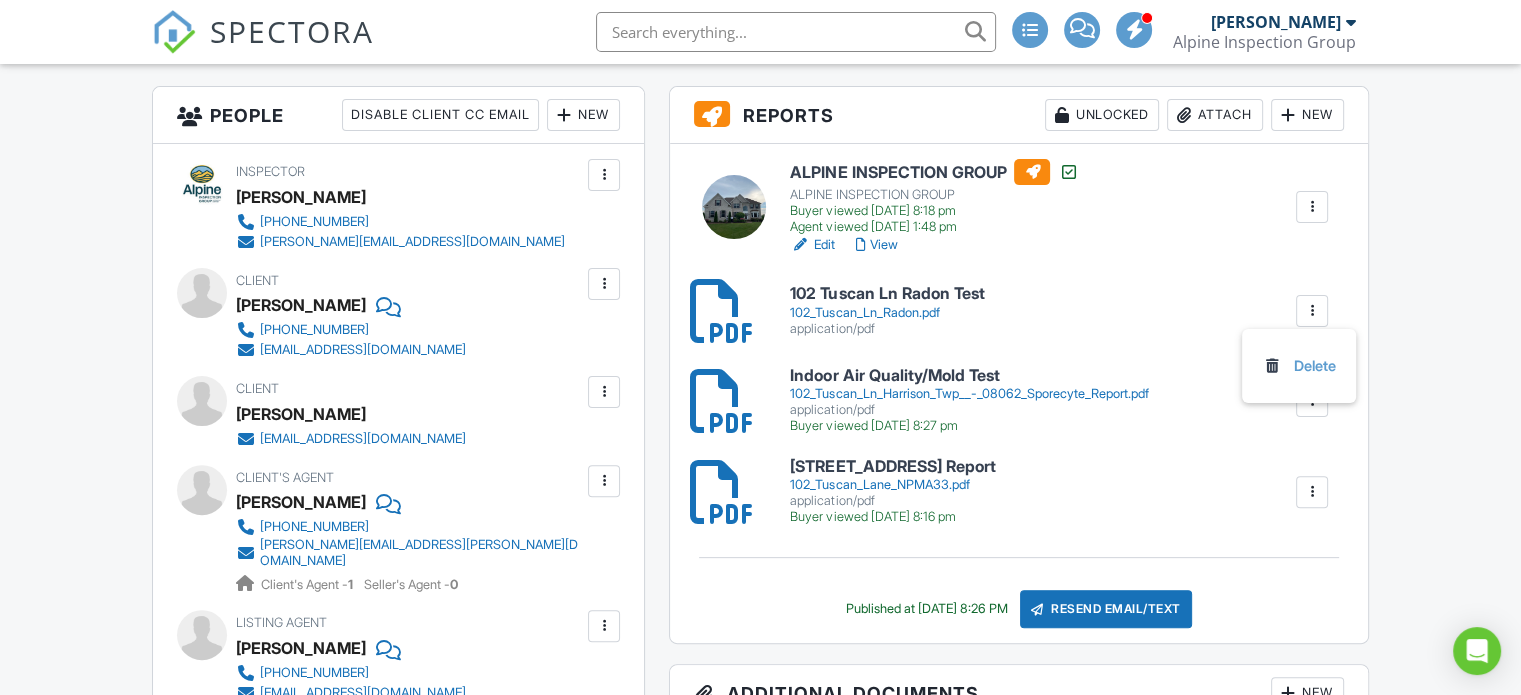 click on "102_Tuscan_Ln_Radon.pdf" at bounding box center (887, 313) 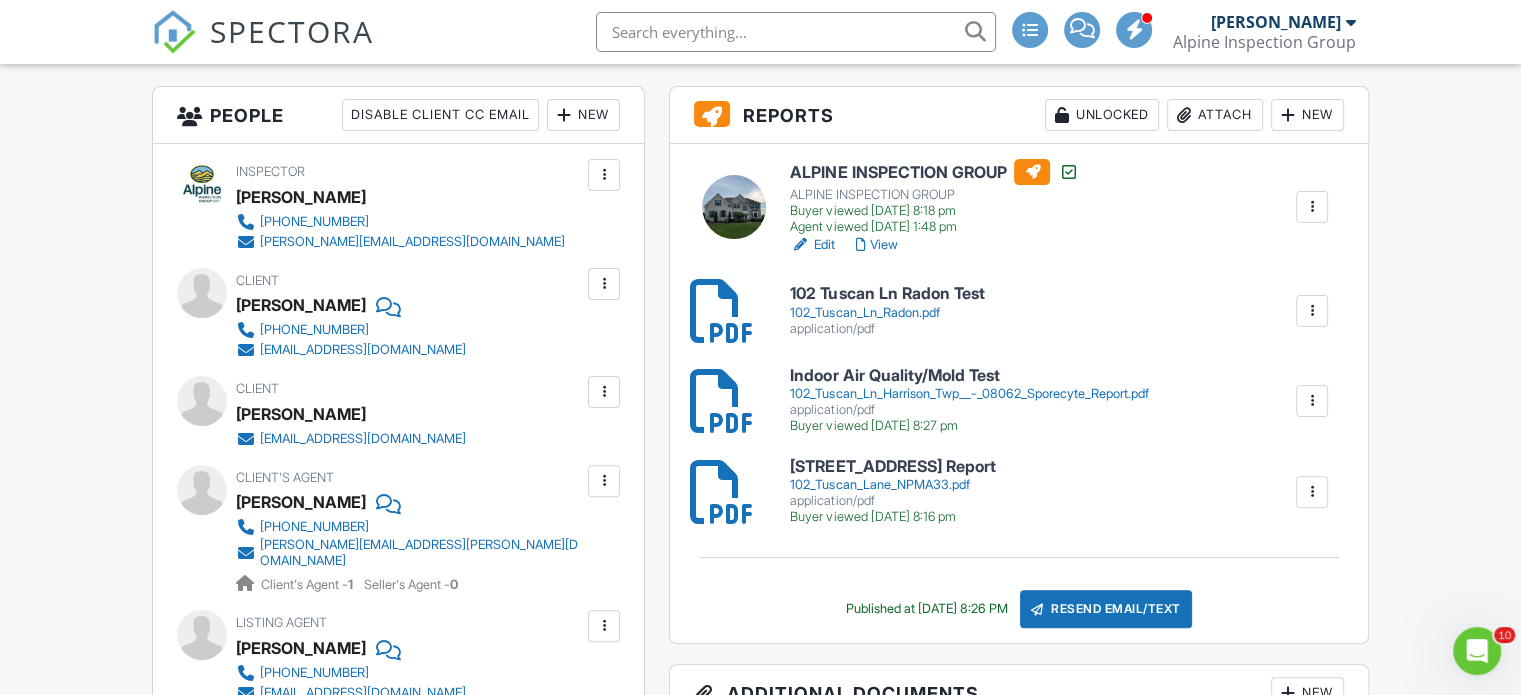 scroll, scrollTop: 0, scrollLeft: 0, axis: both 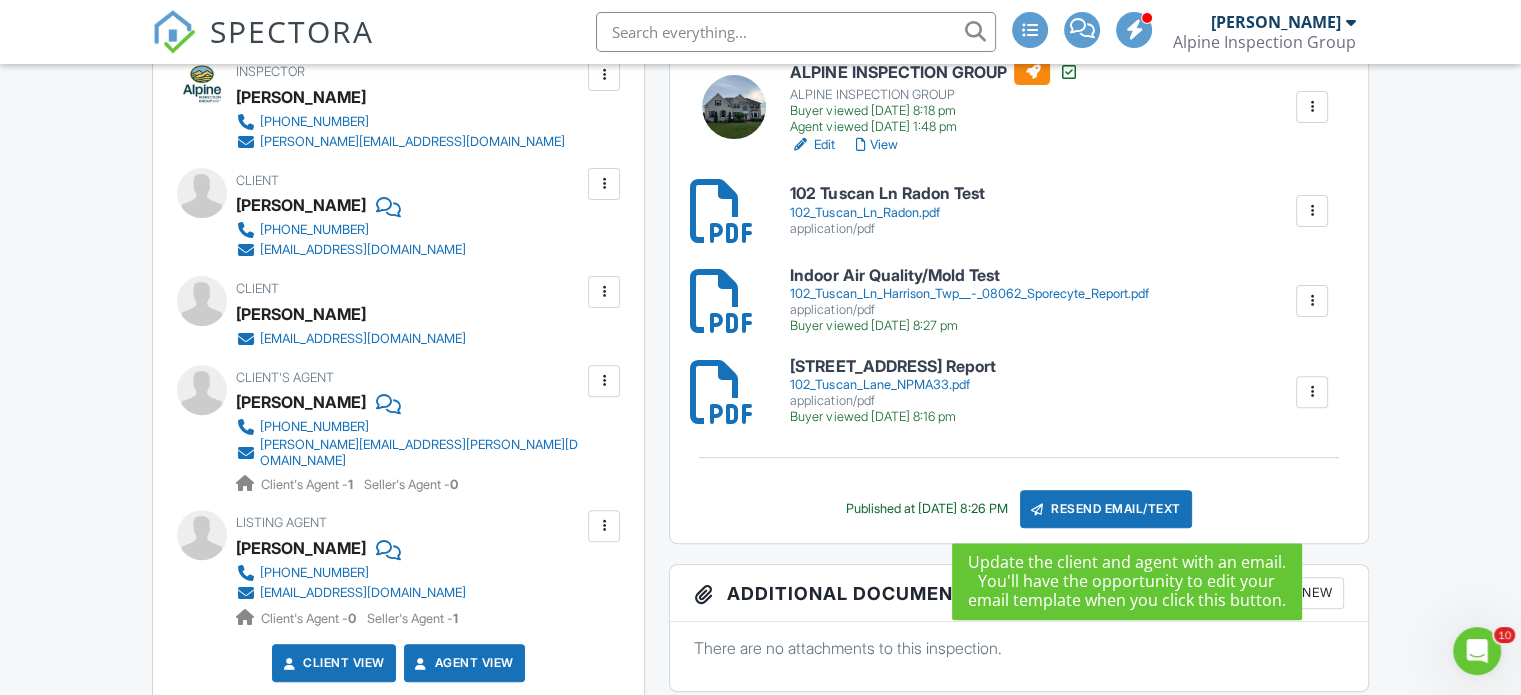 click on "Resend Email/Text" at bounding box center [1106, 509] 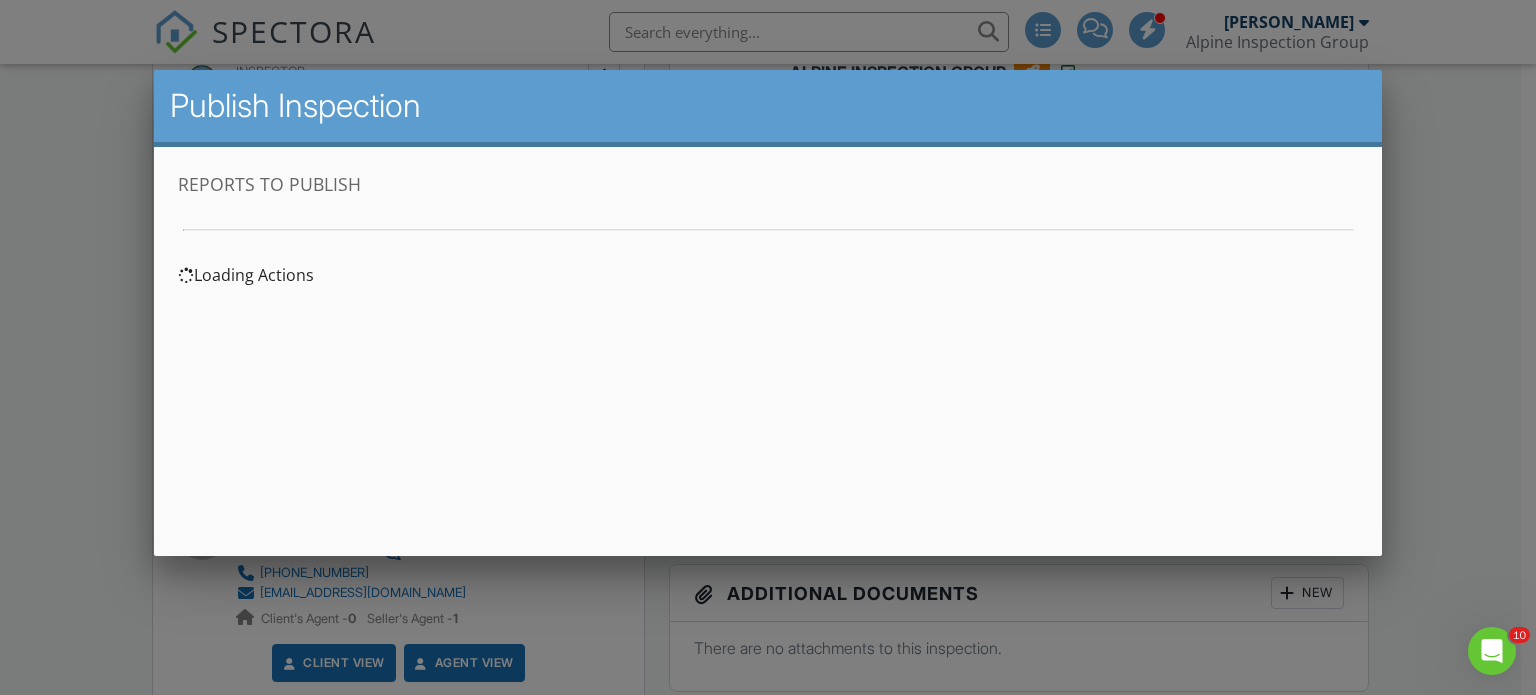 scroll, scrollTop: 0, scrollLeft: 0, axis: both 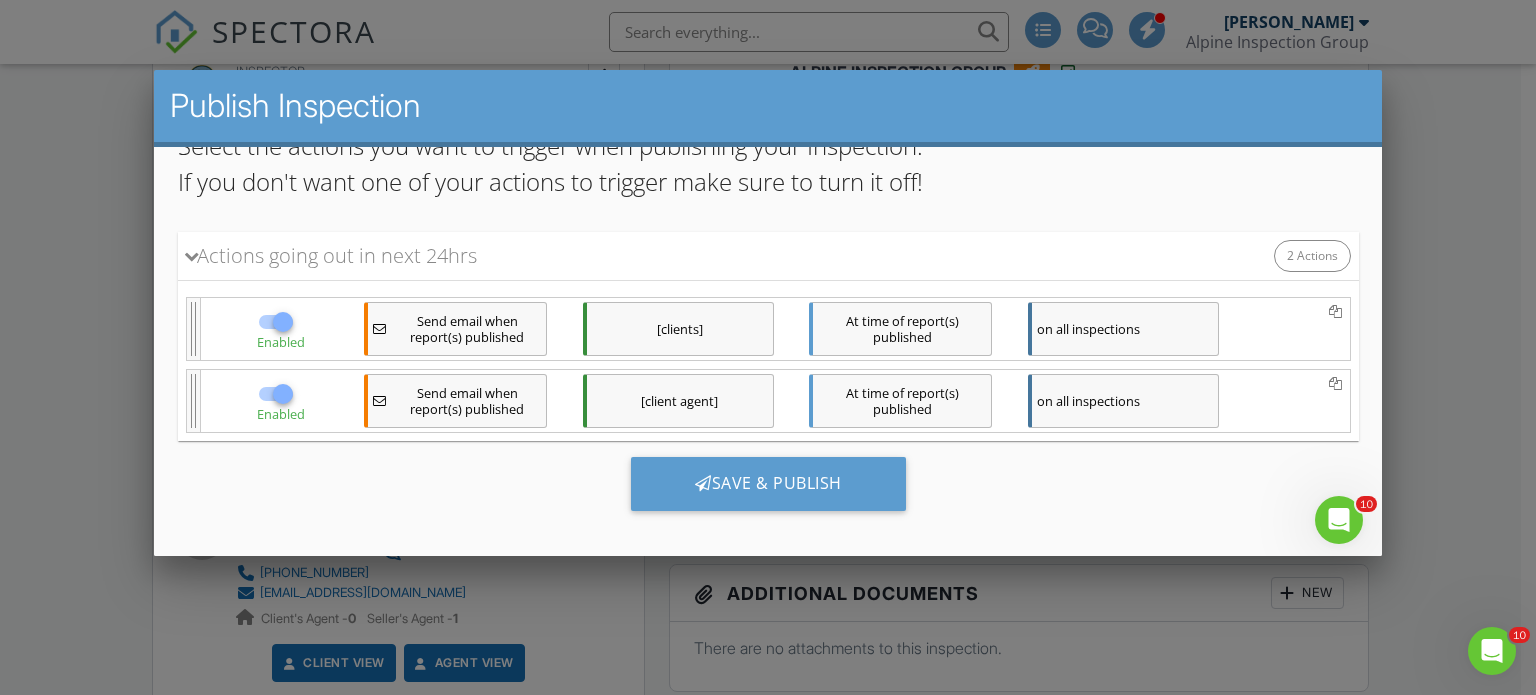 click at bounding box center [282, 321] 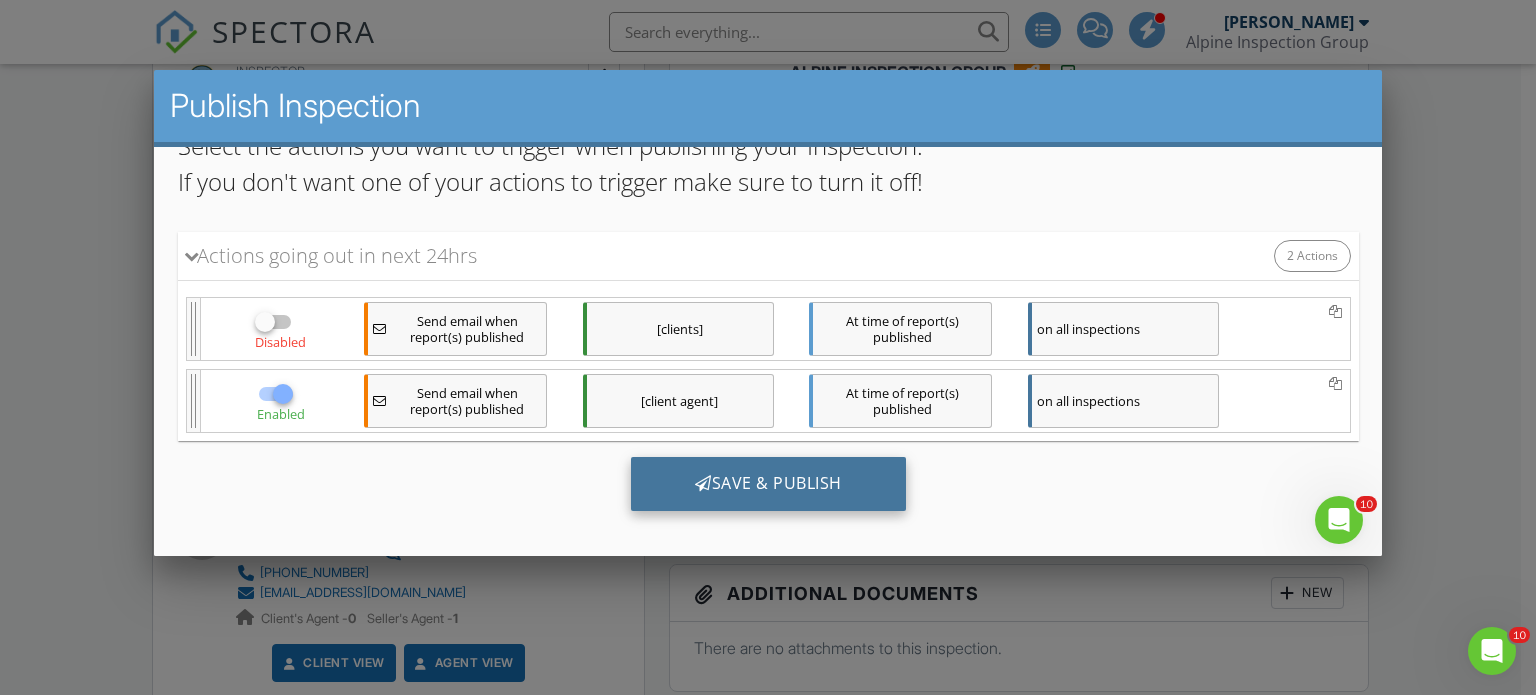 click on "Save & Publish" at bounding box center (767, 483) 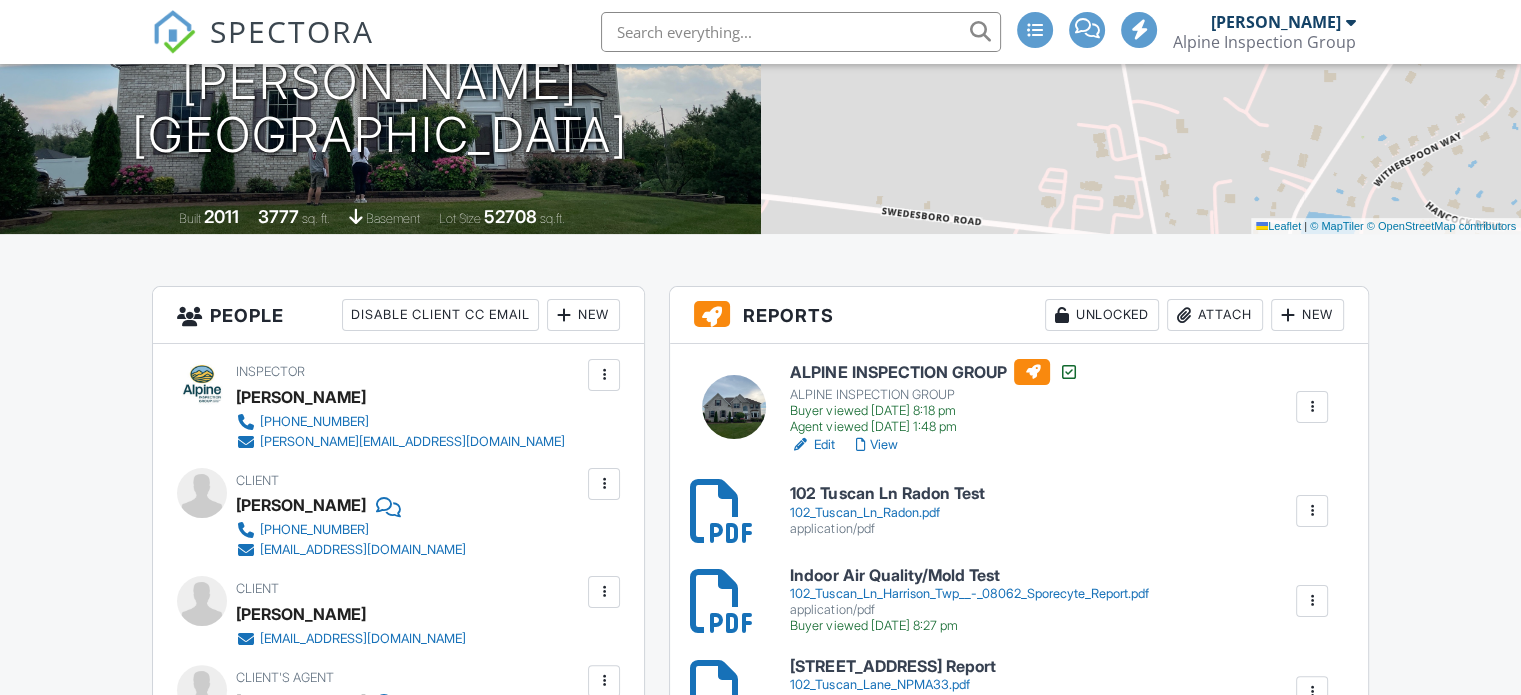 scroll, scrollTop: 300, scrollLeft: 0, axis: vertical 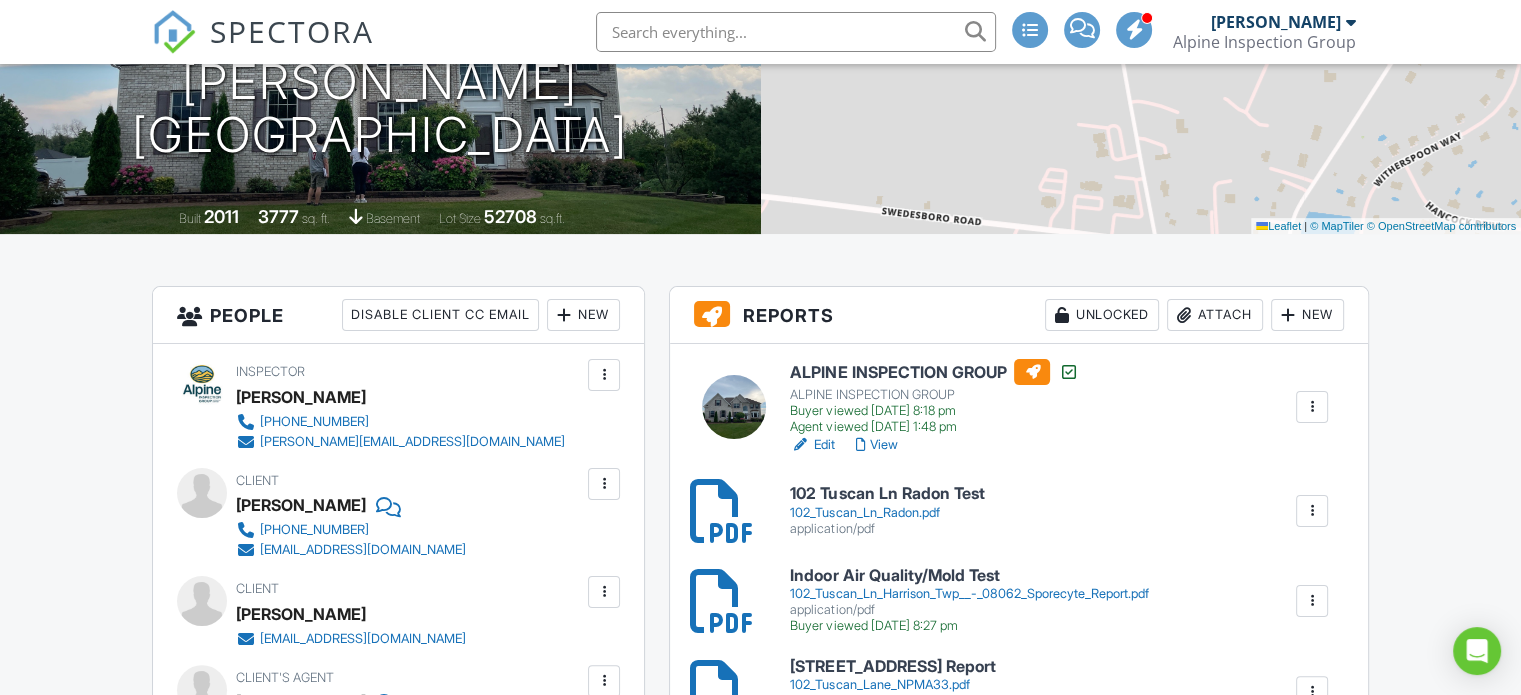 click on "SPECTORA" at bounding box center [292, 31] 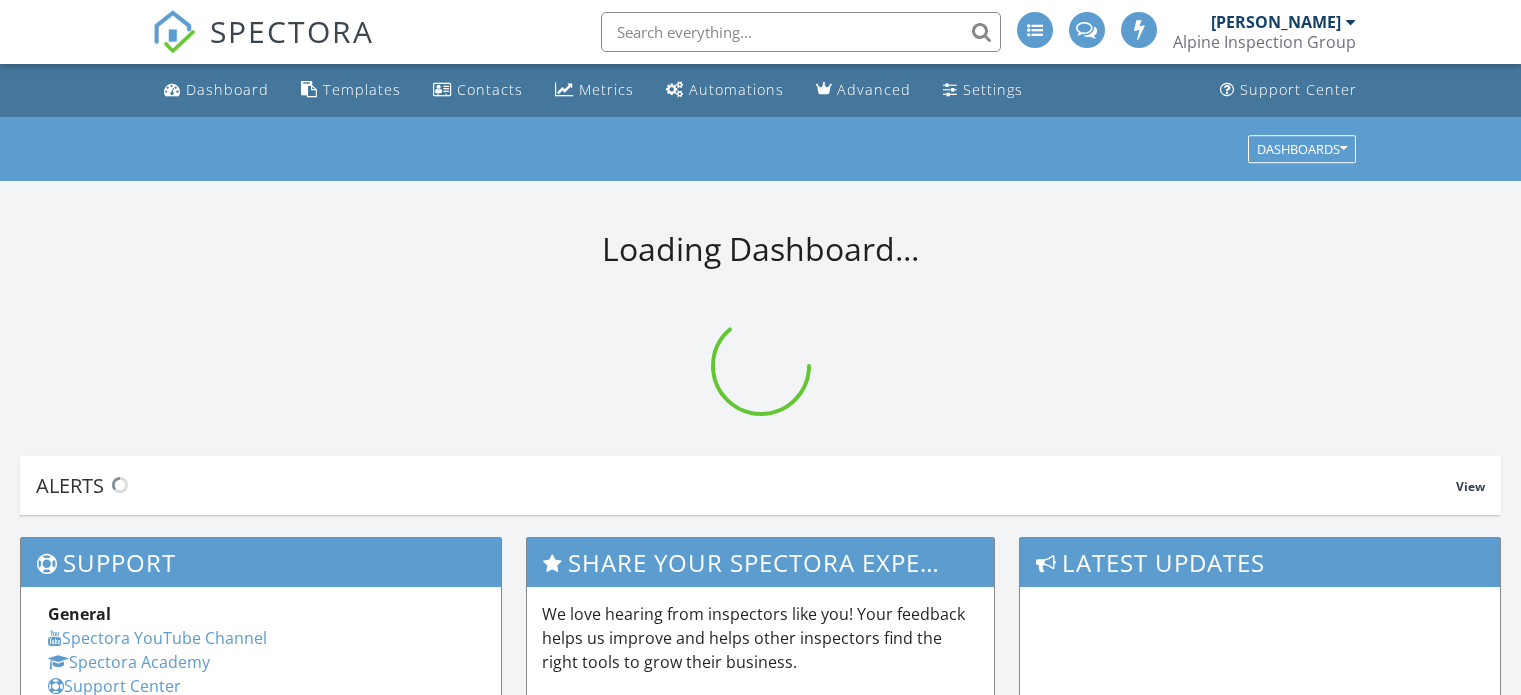 scroll, scrollTop: 0, scrollLeft: 0, axis: both 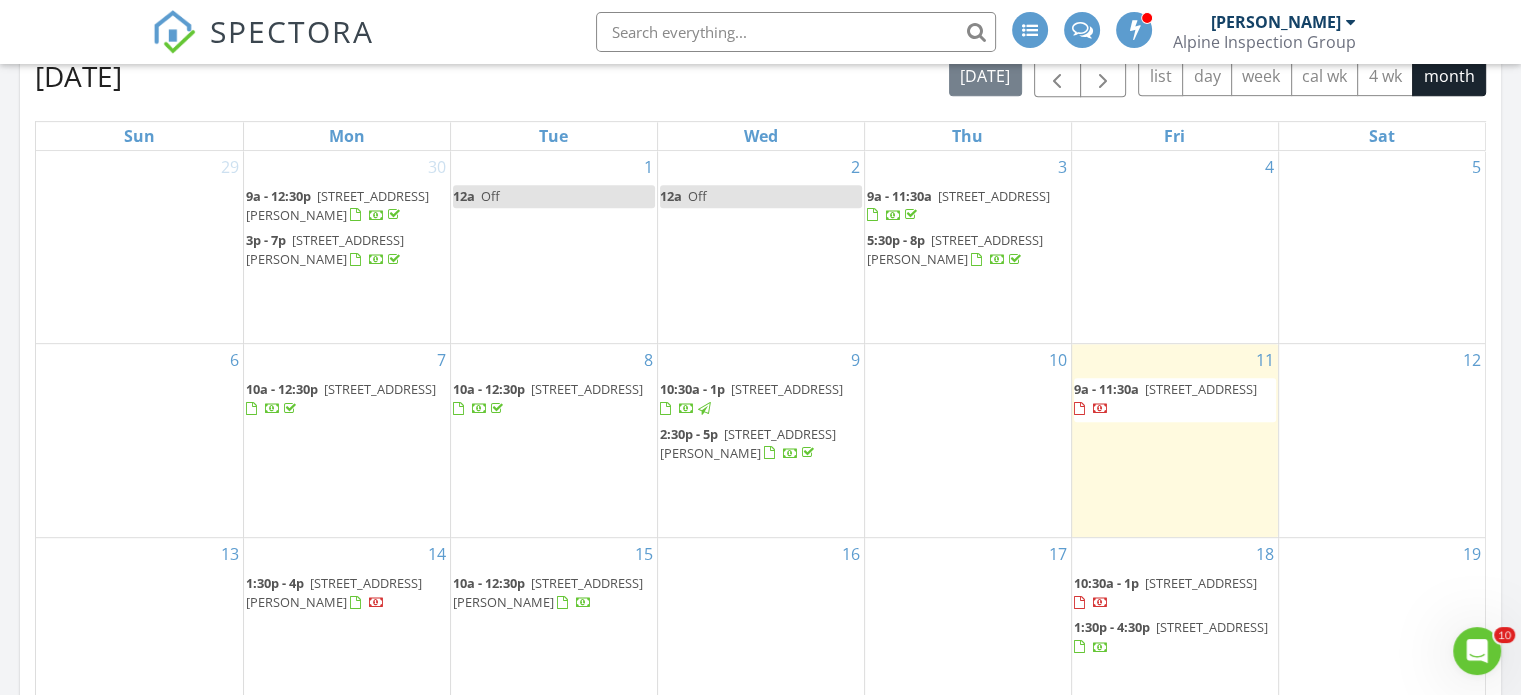 click on "566 Homewood Ln, Monroe 08094" at bounding box center (587, 389) 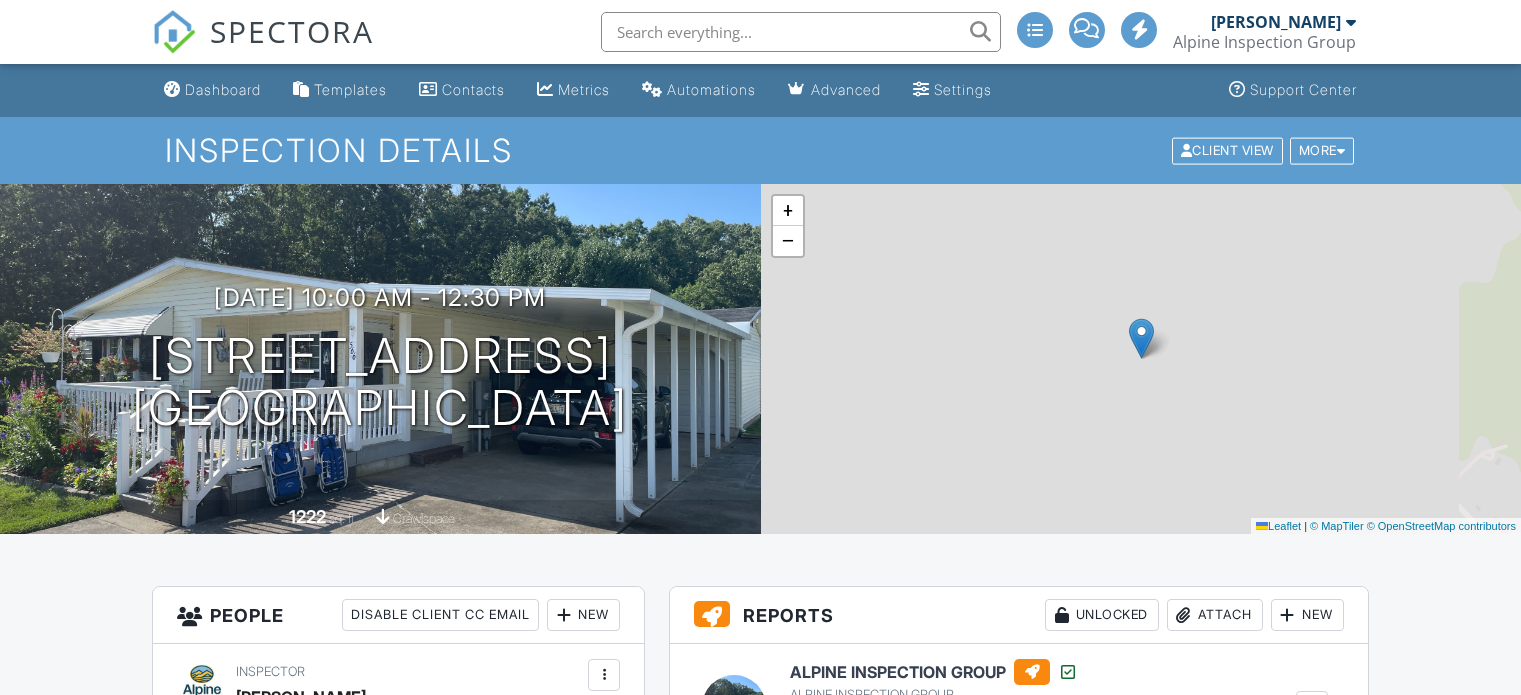 click on "Attach" at bounding box center [1215, 615] 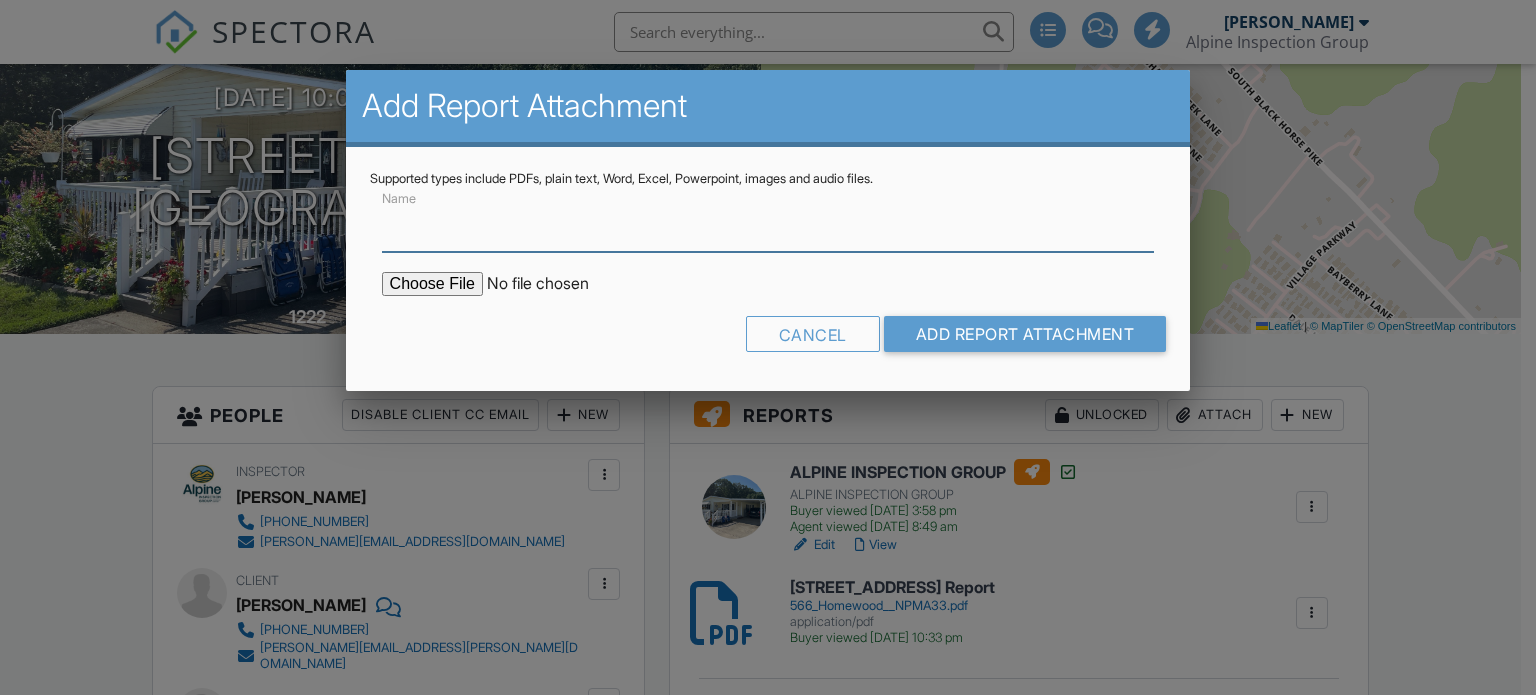 scroll, scrollTop: 200, scrollLeft: 0, axis: vertical 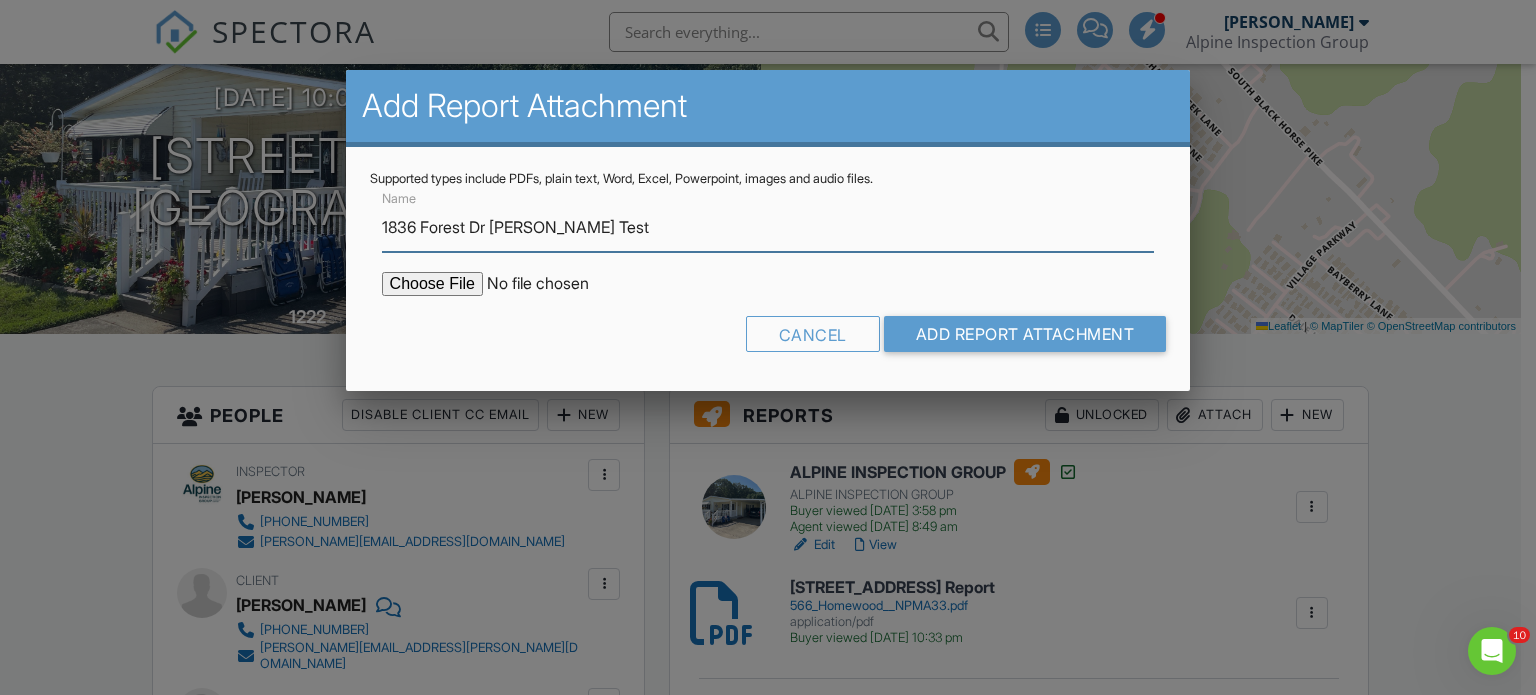 click on "1836 Forest Dr Radon Test" at bounding box center (768, 227) 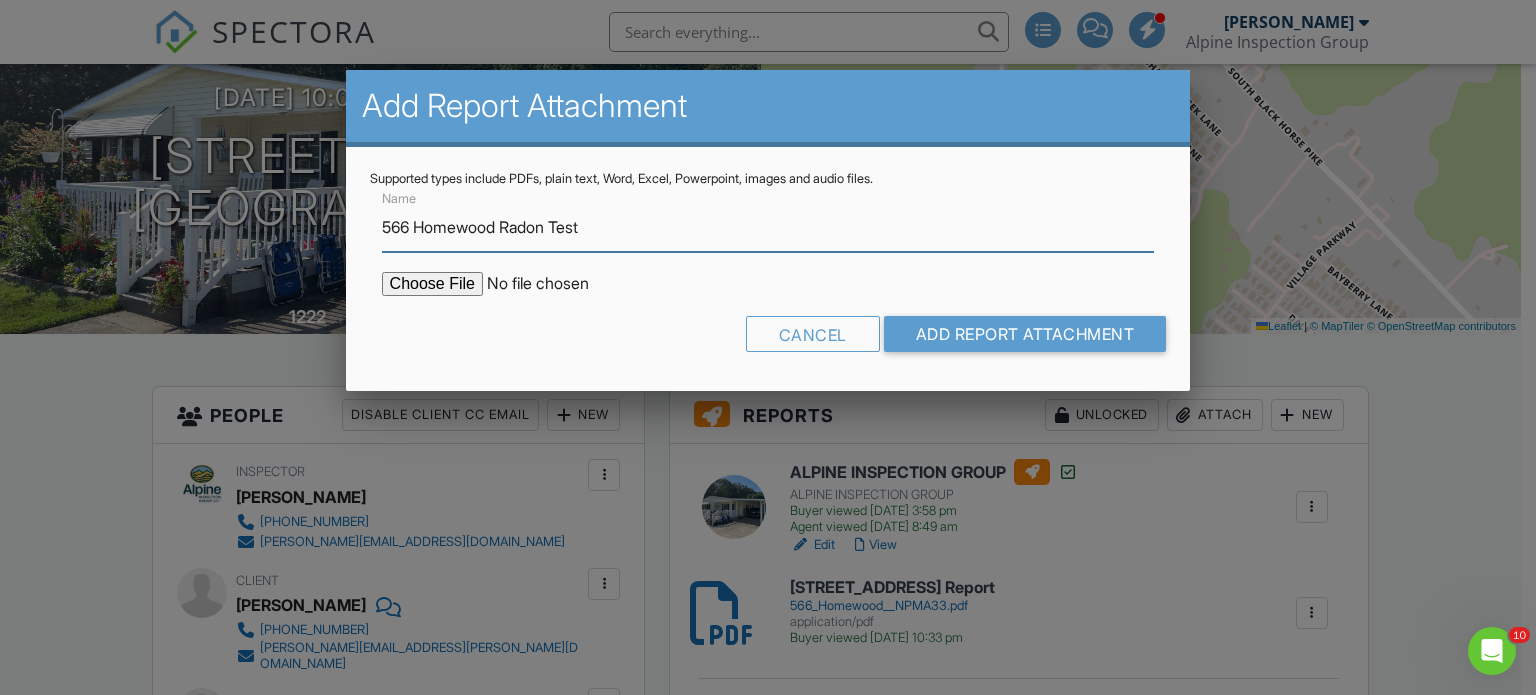 type on "566 Homewood Radon Test" 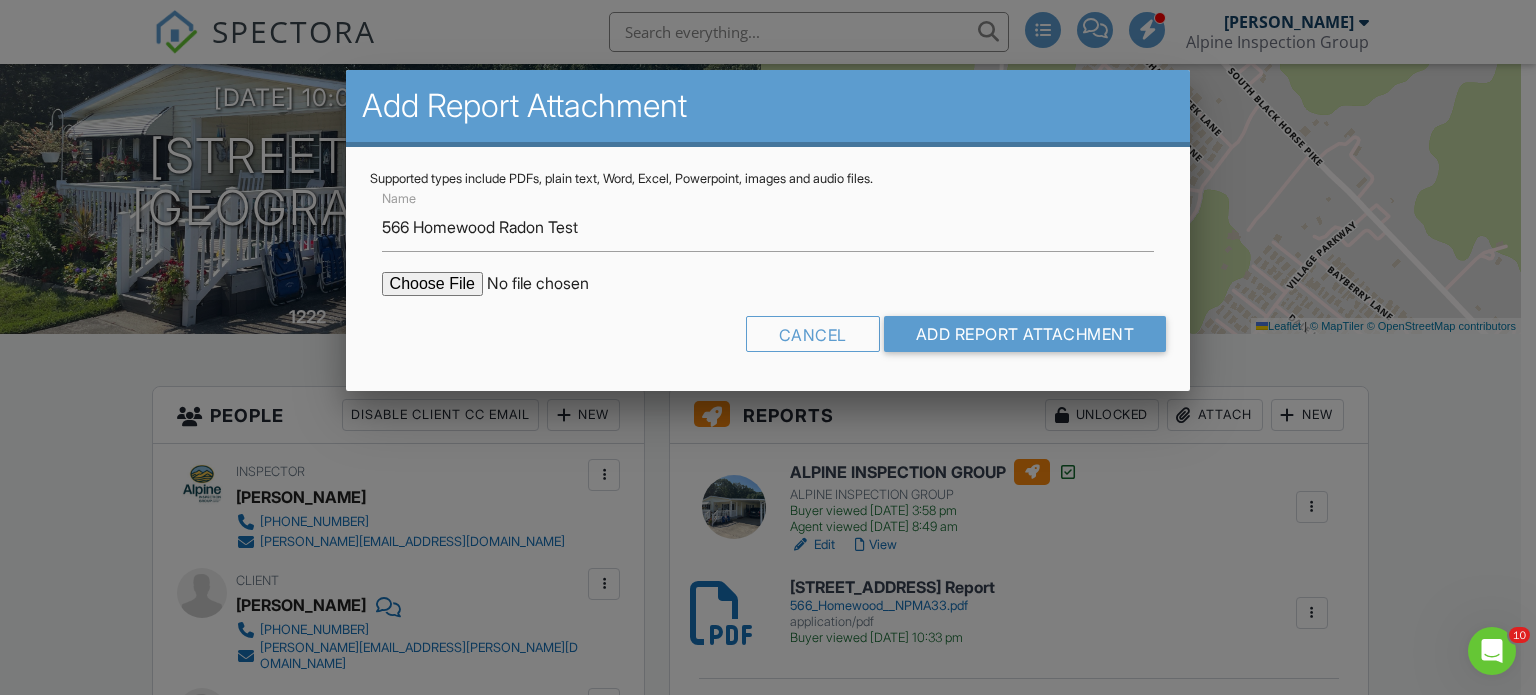 click at bounding box center (552, 284) 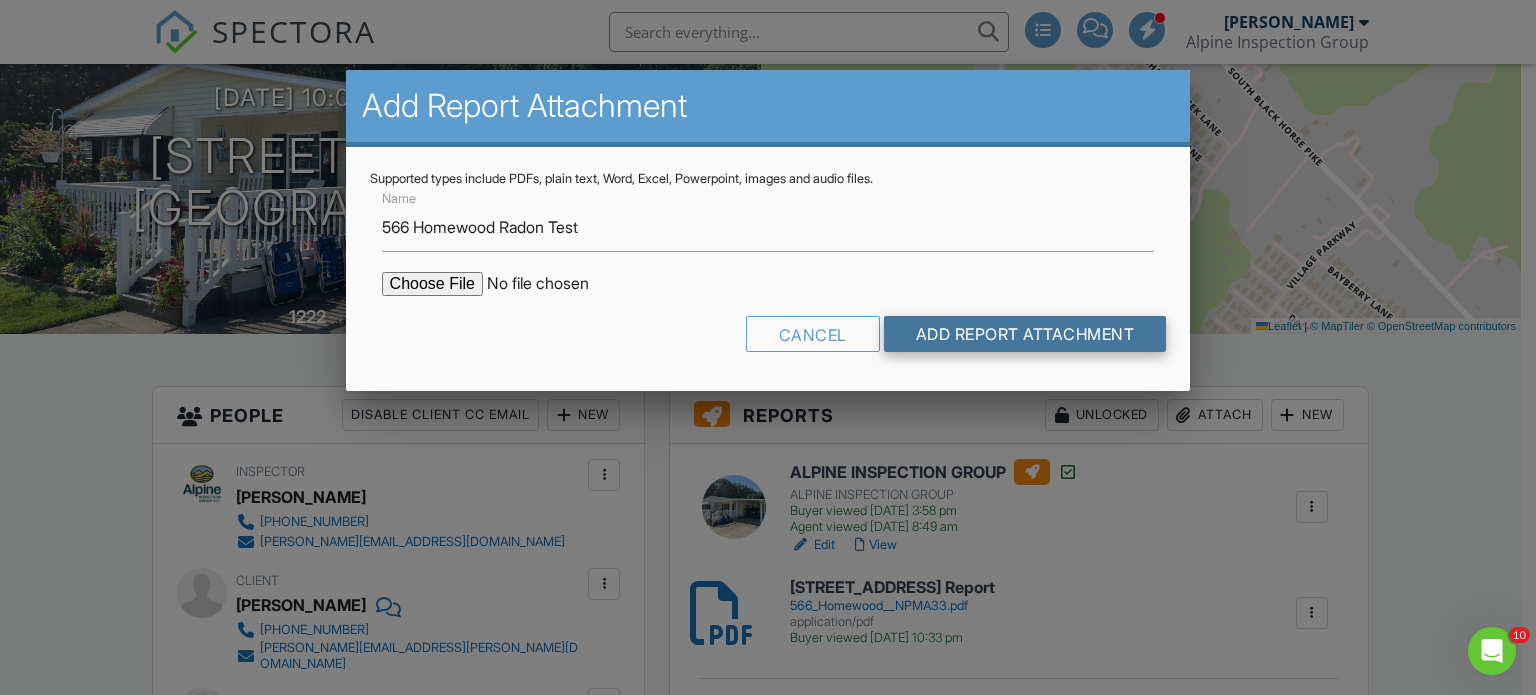 click on "Add Report Attachment" at bounding box center [1025, 334] 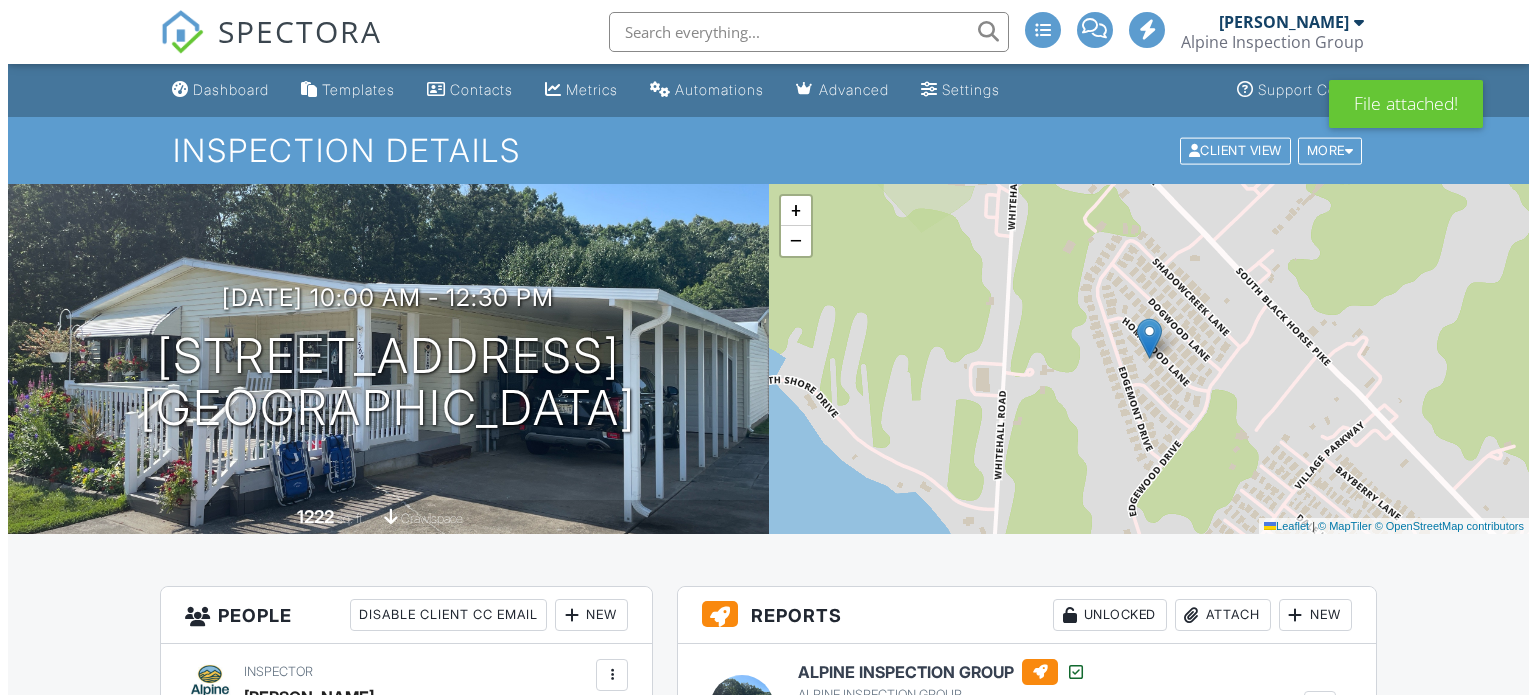 scroll, scrollTop: 600, scrollLeft: 0, axis: vertical 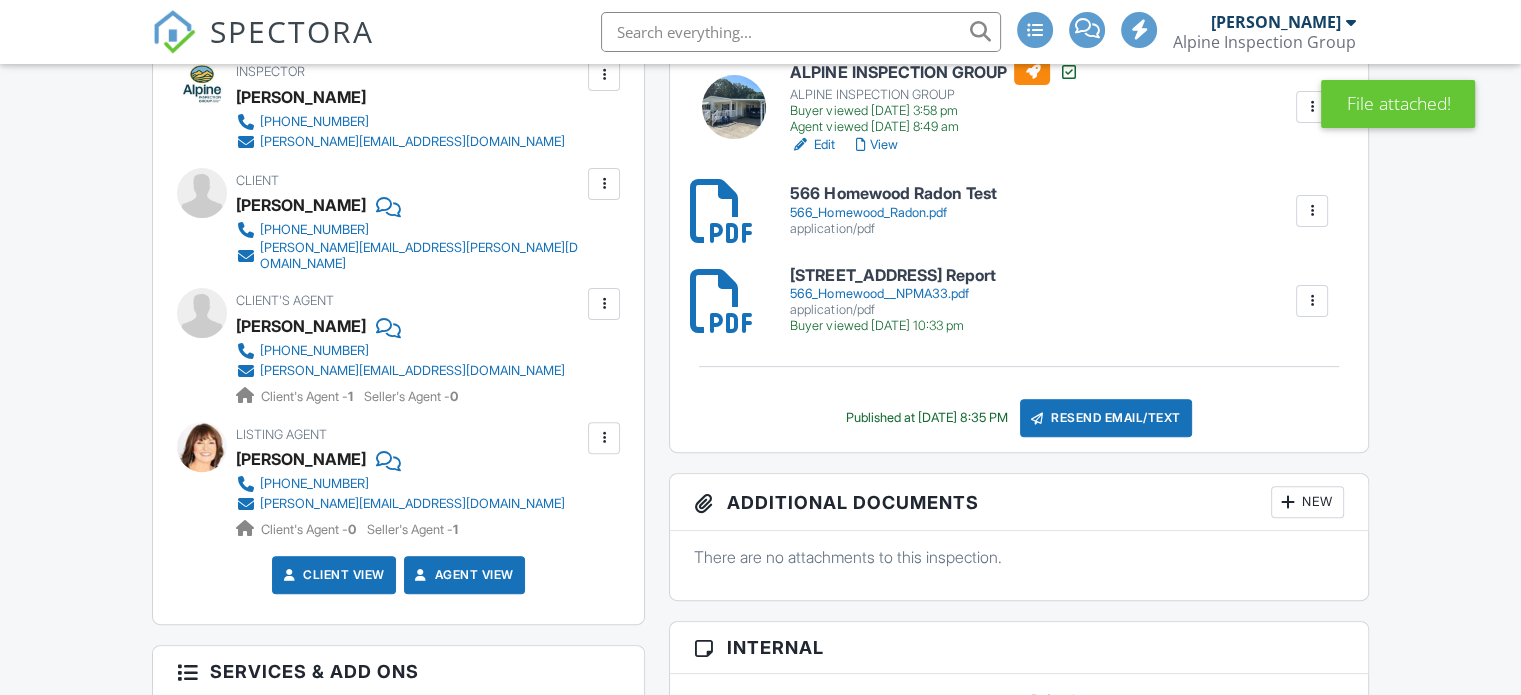 click on "Resend Email/Text" at bounding box center (1106, 418) 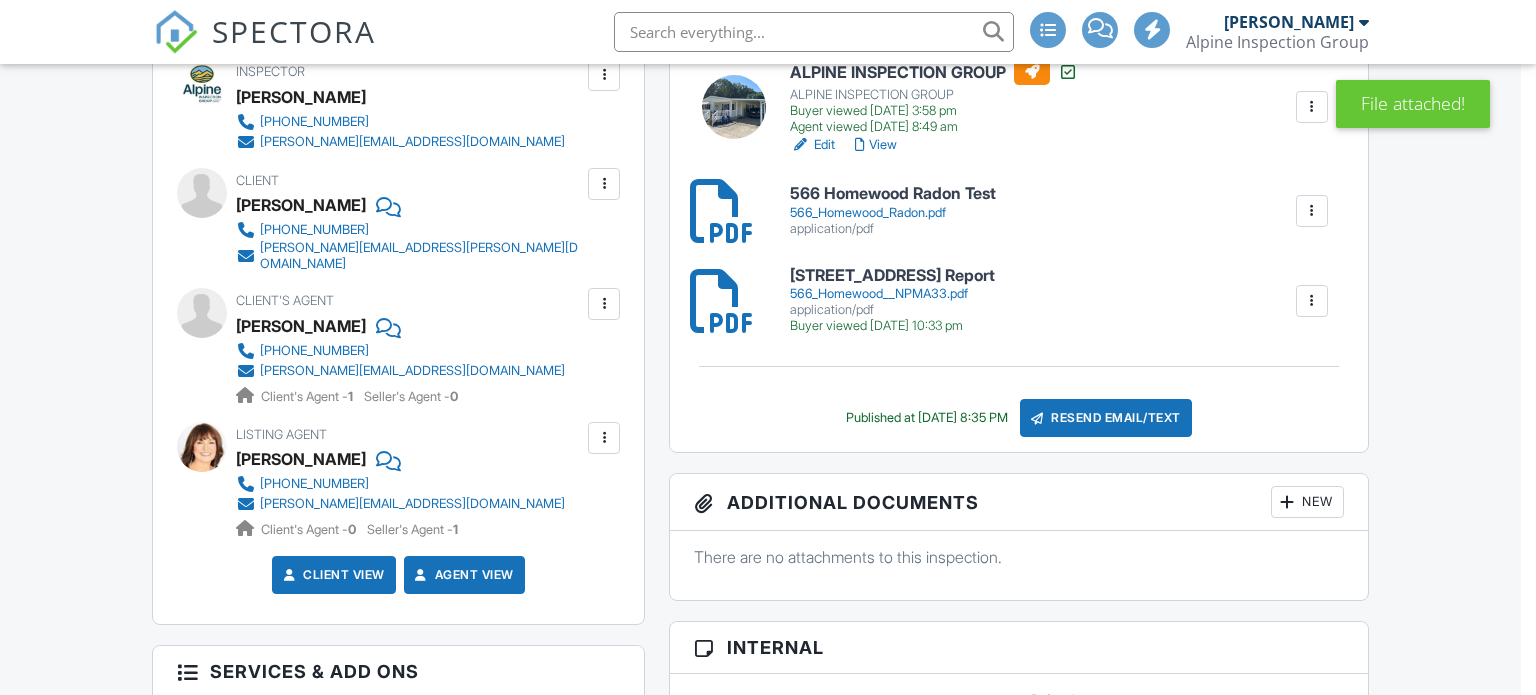 scroll, scrollTop: 600, scrollLeft: 0, axis: vertical 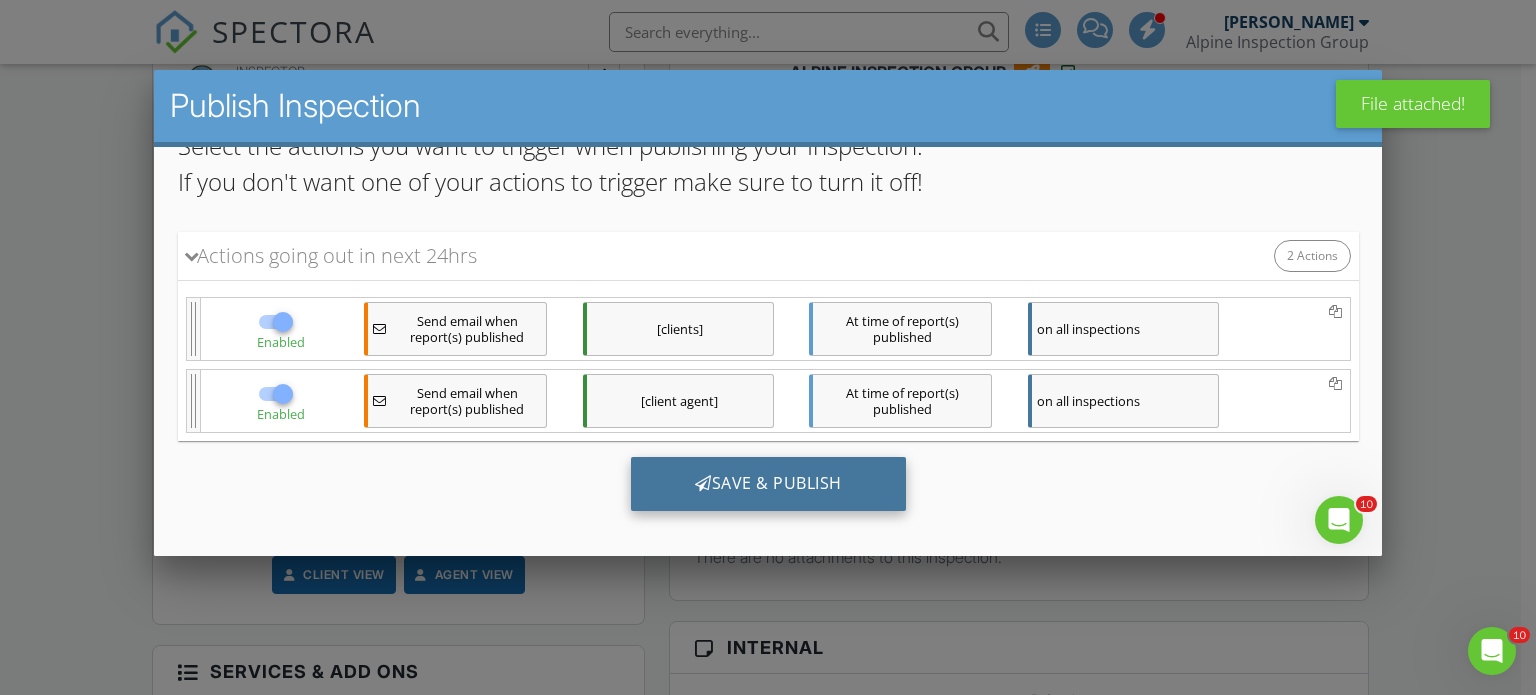click on "Save & Publish" at bounding box center (767, 483) 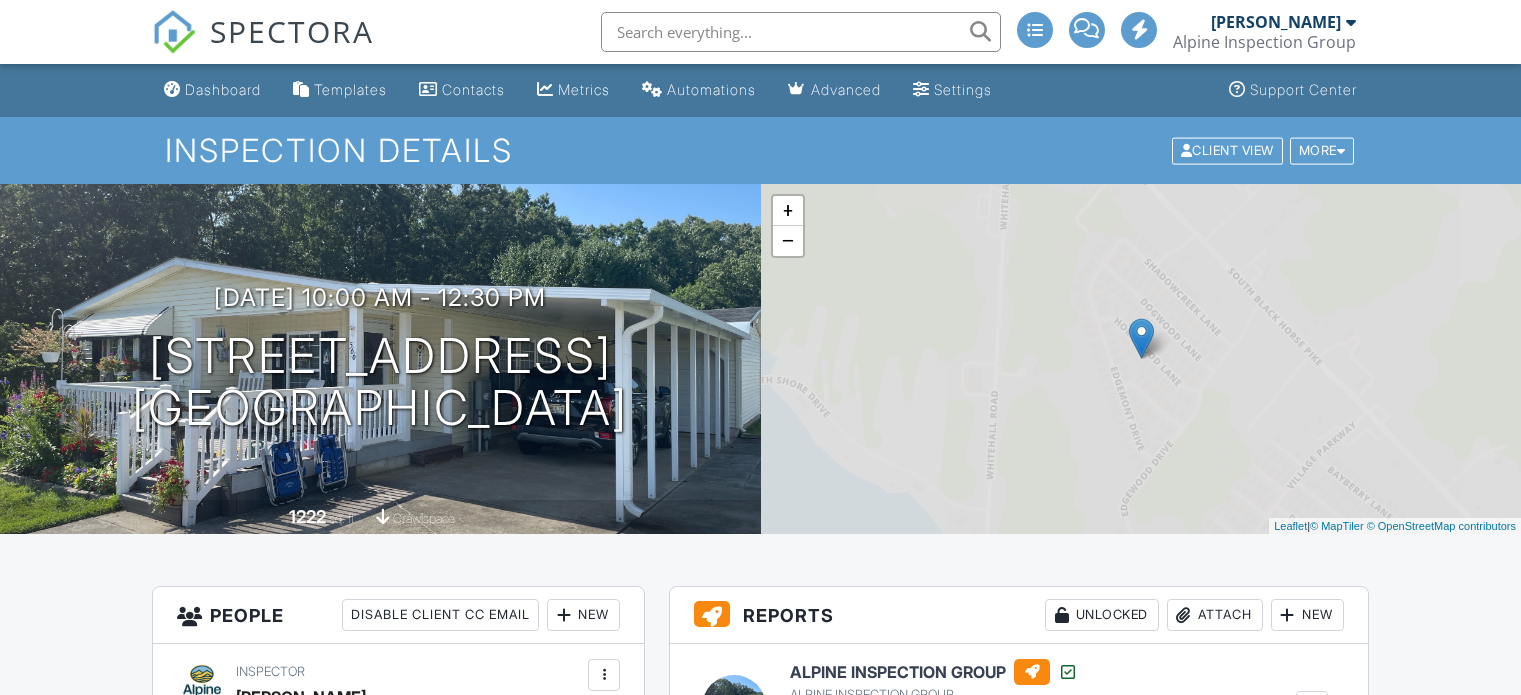 scroll, scrollTop: 0, scrollLeft: 0, axis: both 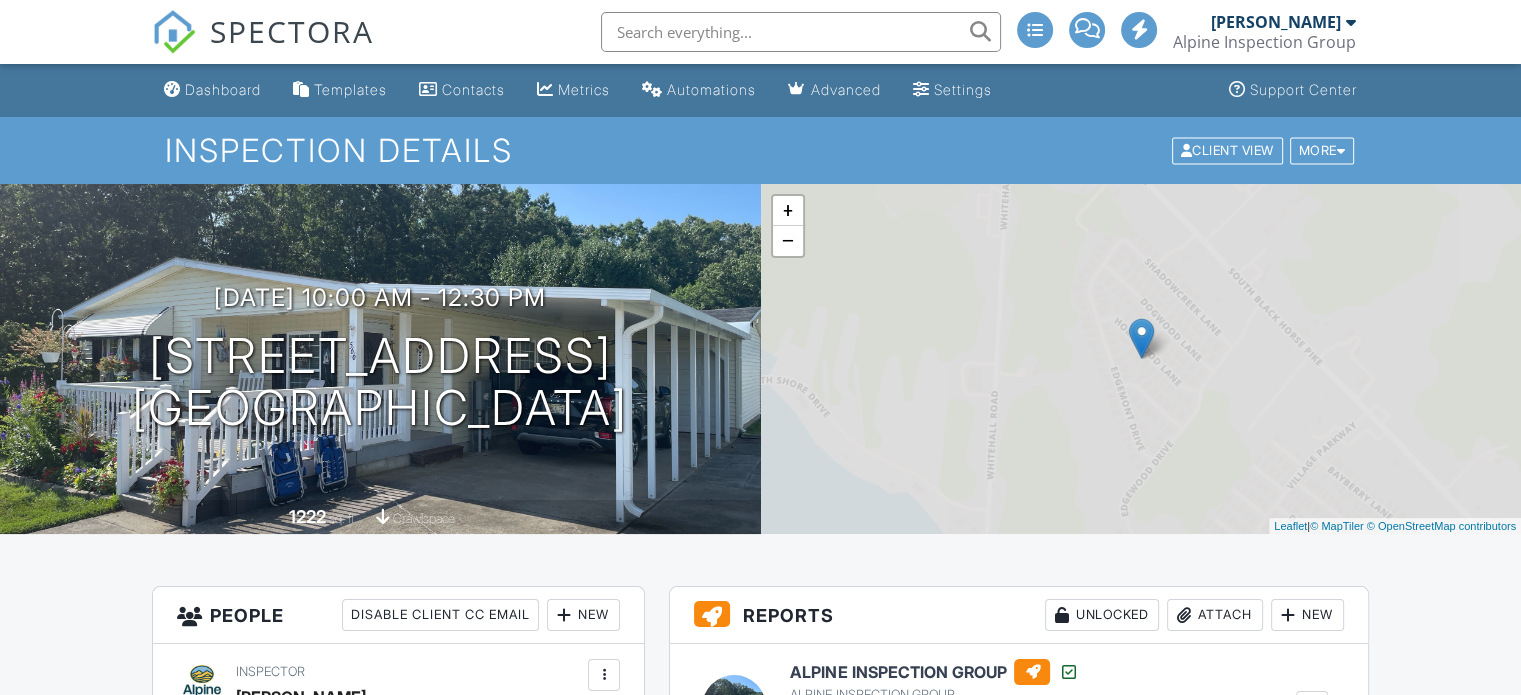 click on "SPECTORA" at bounding box center (292, 31) 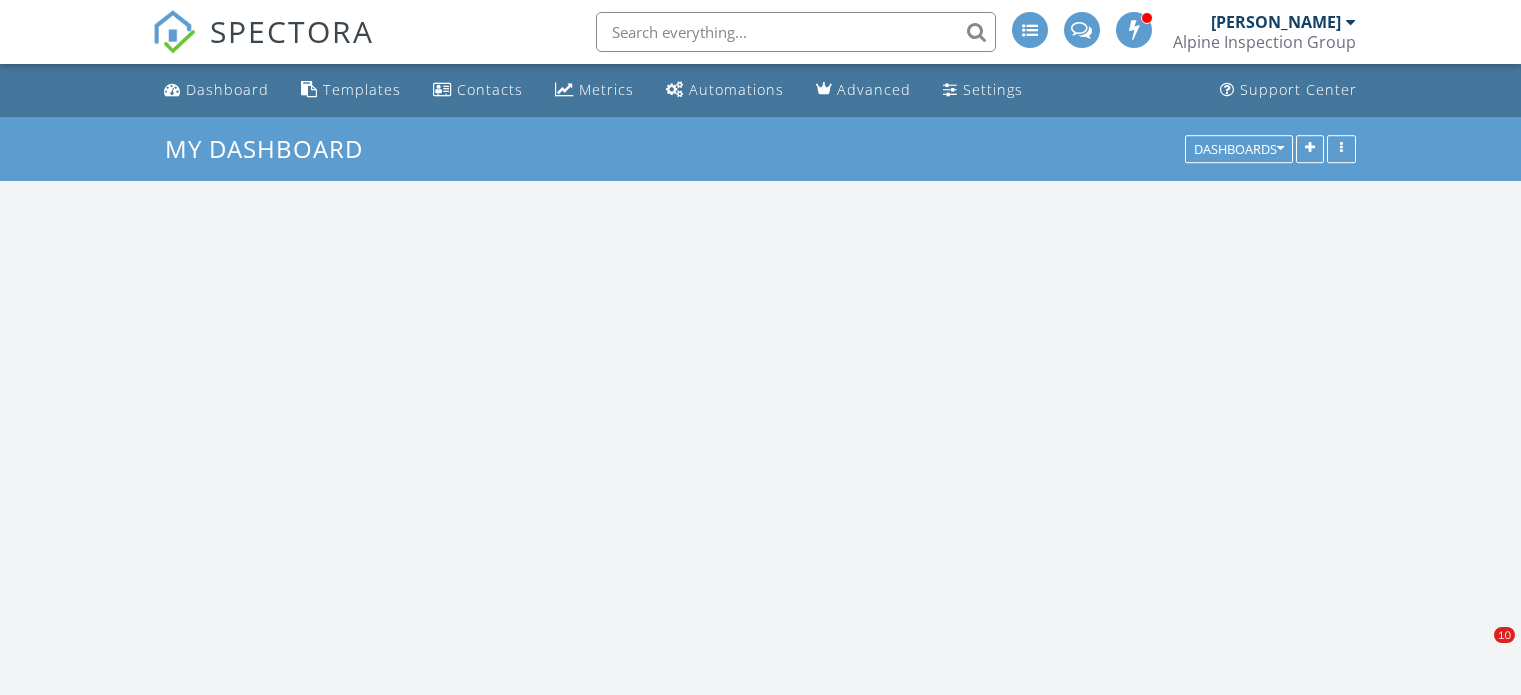 scroll, scrollTop: 0, scrollLeft: 0, axis: both 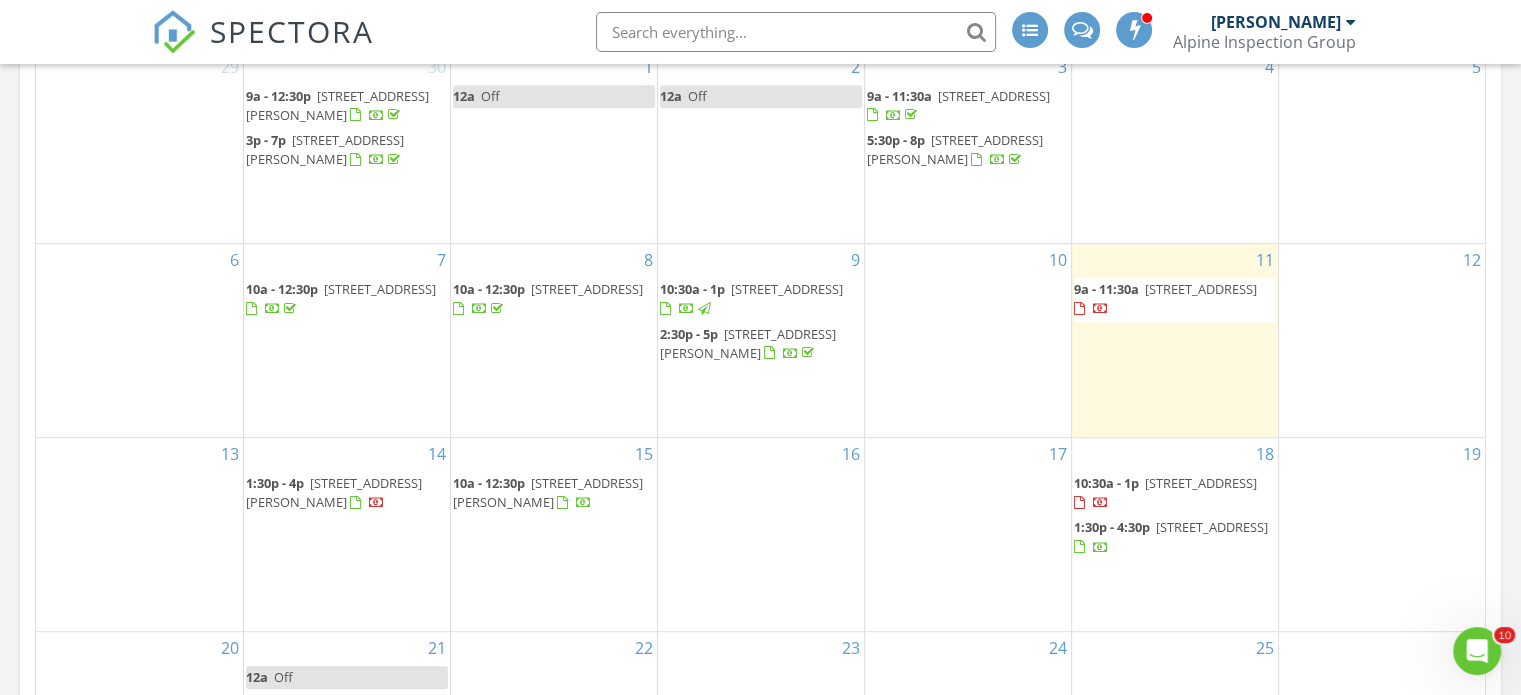 click on "2 Eighth St, Aberdeen Township 07747" at bounding box center (380, 289) 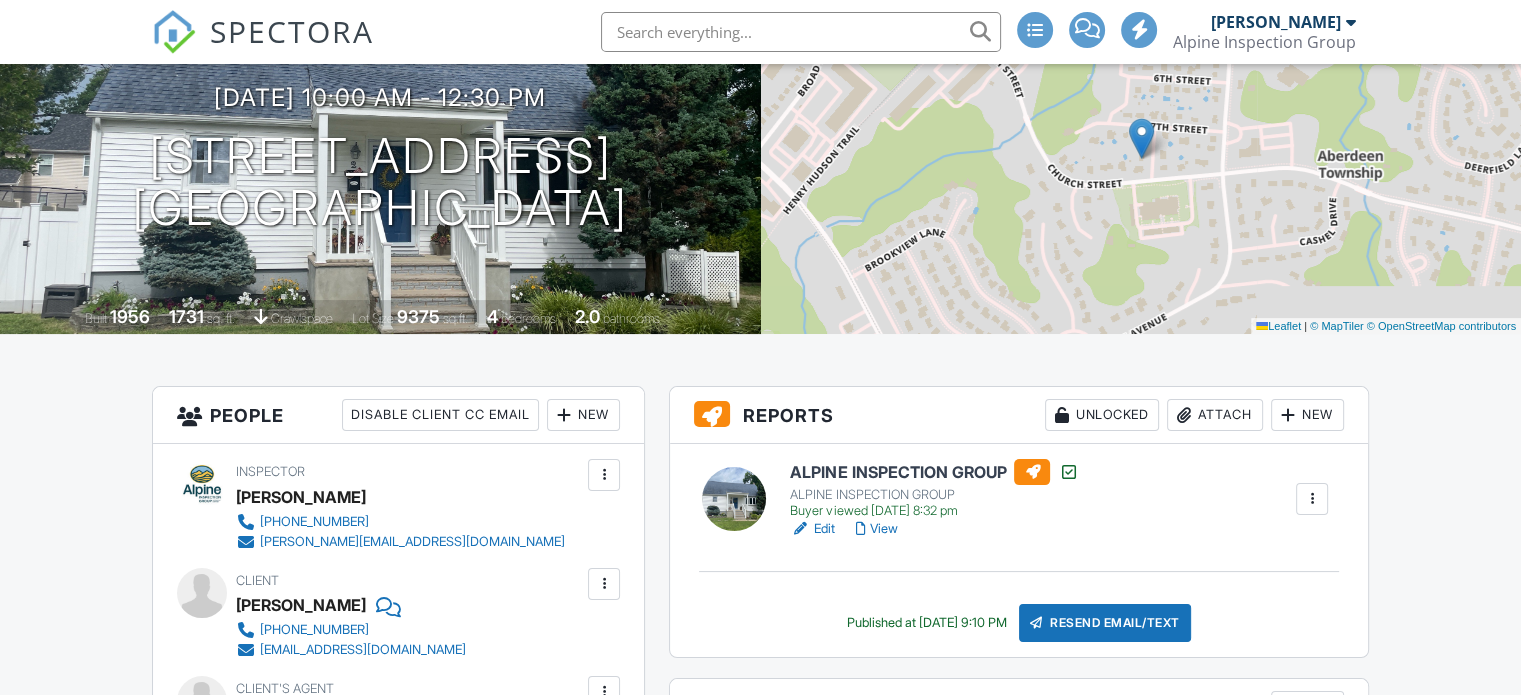 scroll, scrollTop: 200, scrollLeft: 0, axis: vertical 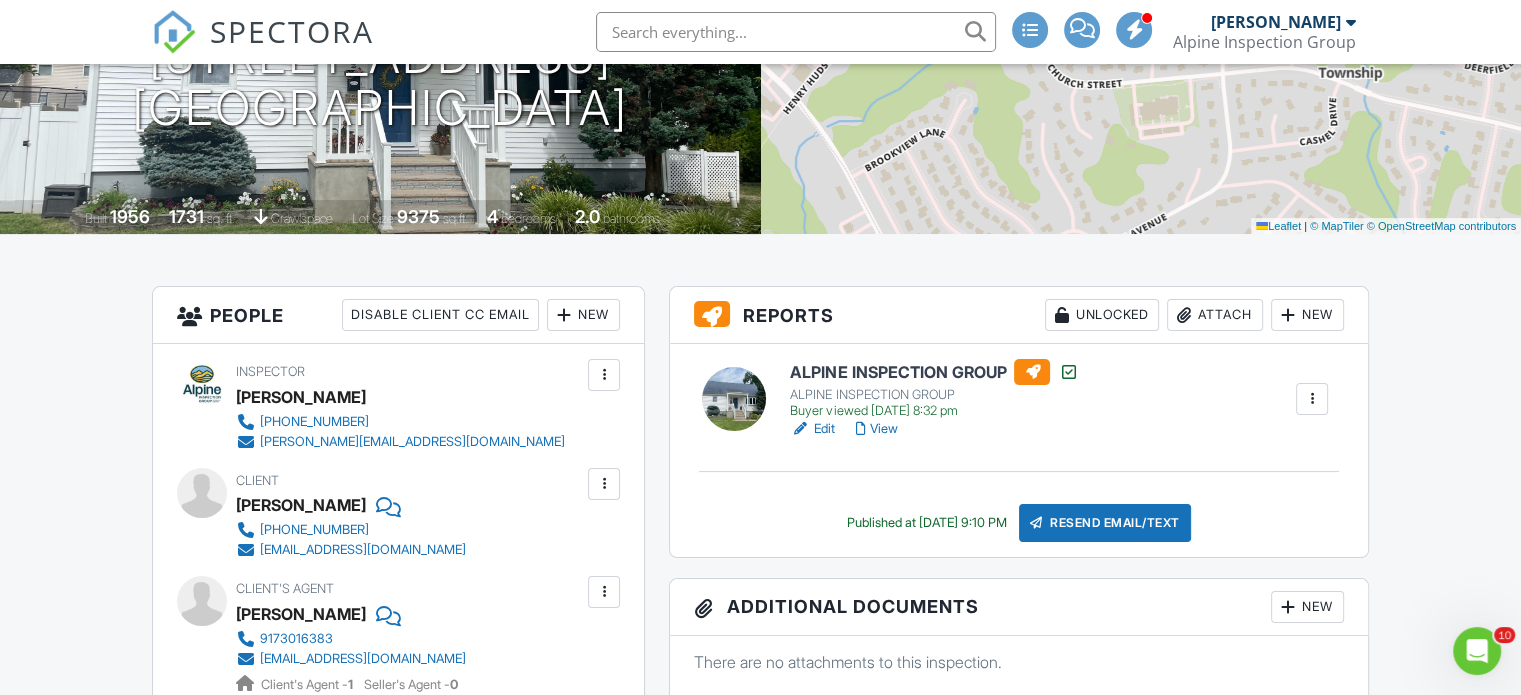 click on "Attach" at bounding box center [1215, 315] 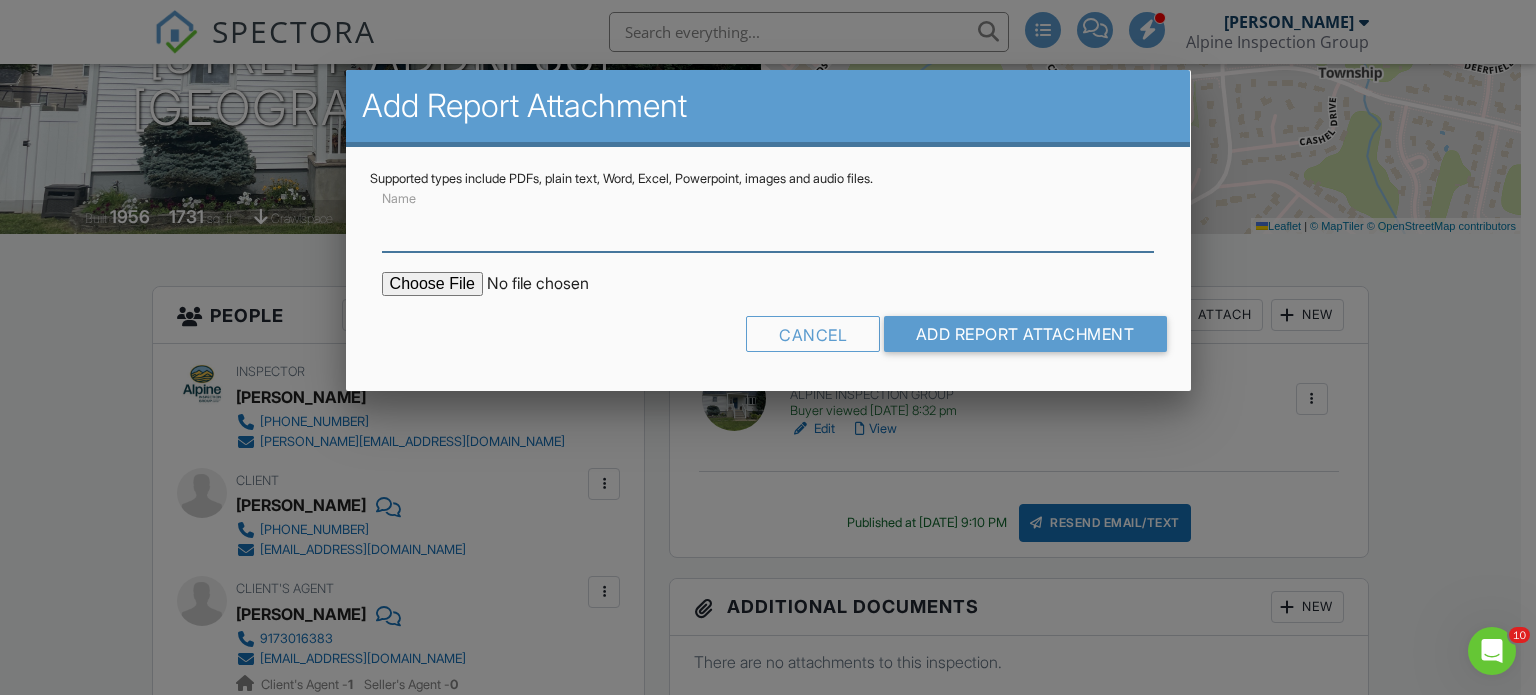 click on "Name" at bounding box center [768, 227] 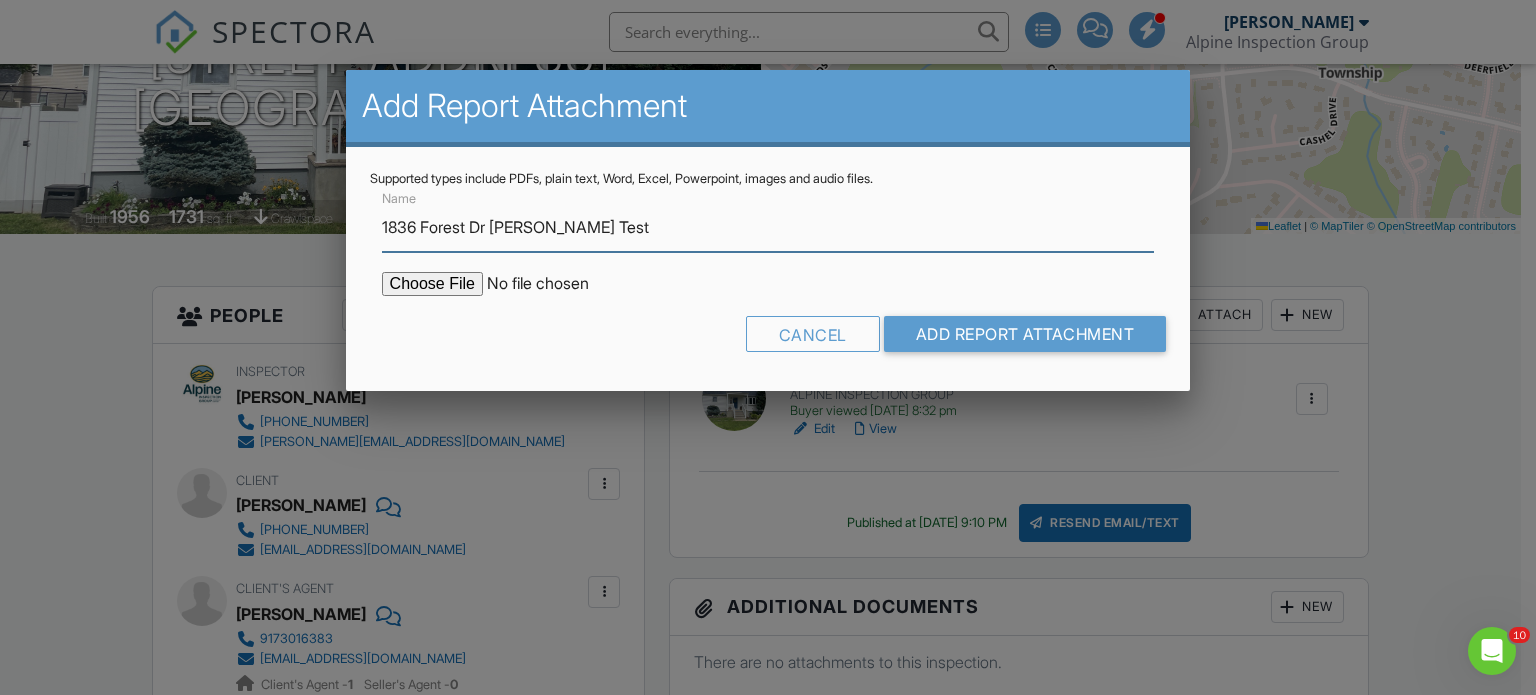 click on "1836 Forest Dr Radon Test" at bounding box center (768, 227) 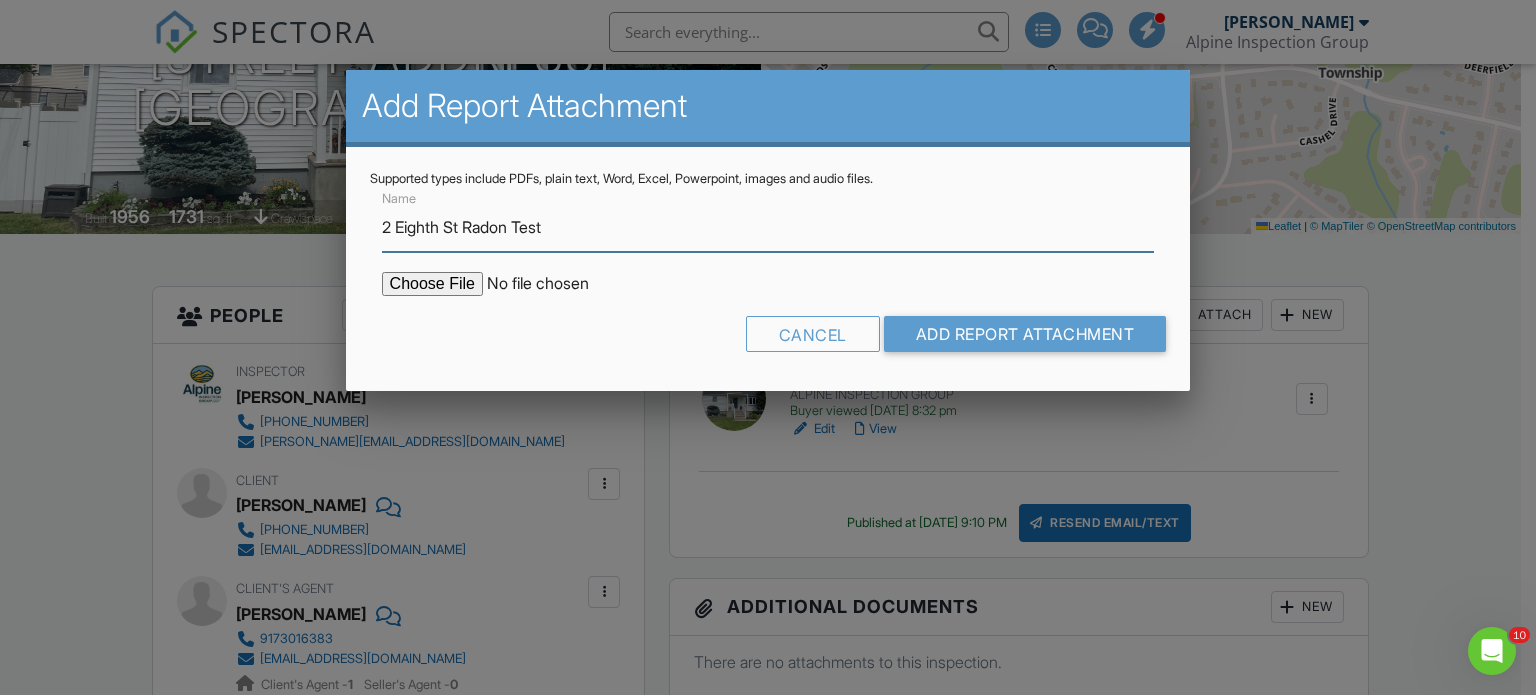 type on "2 Eighth St Radon Test" 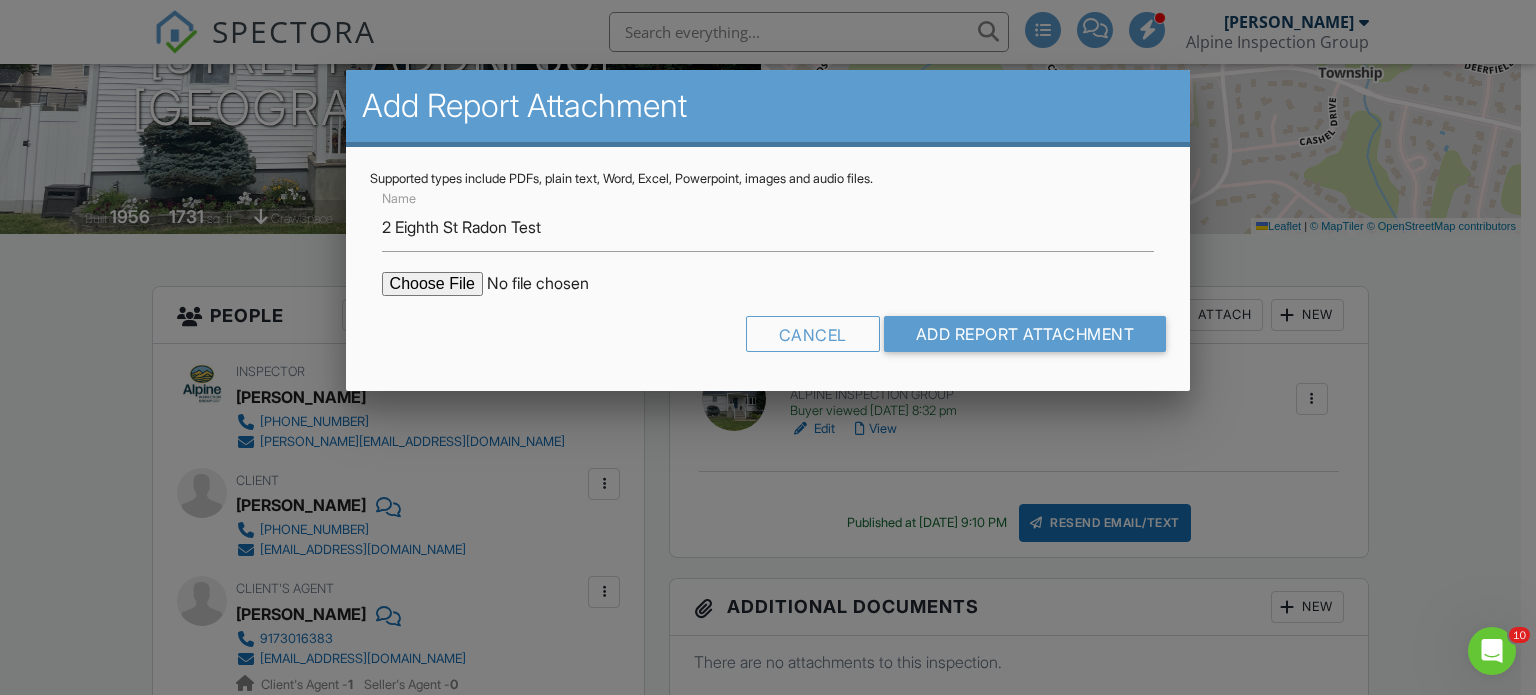 click at bounding box center (552, 284) 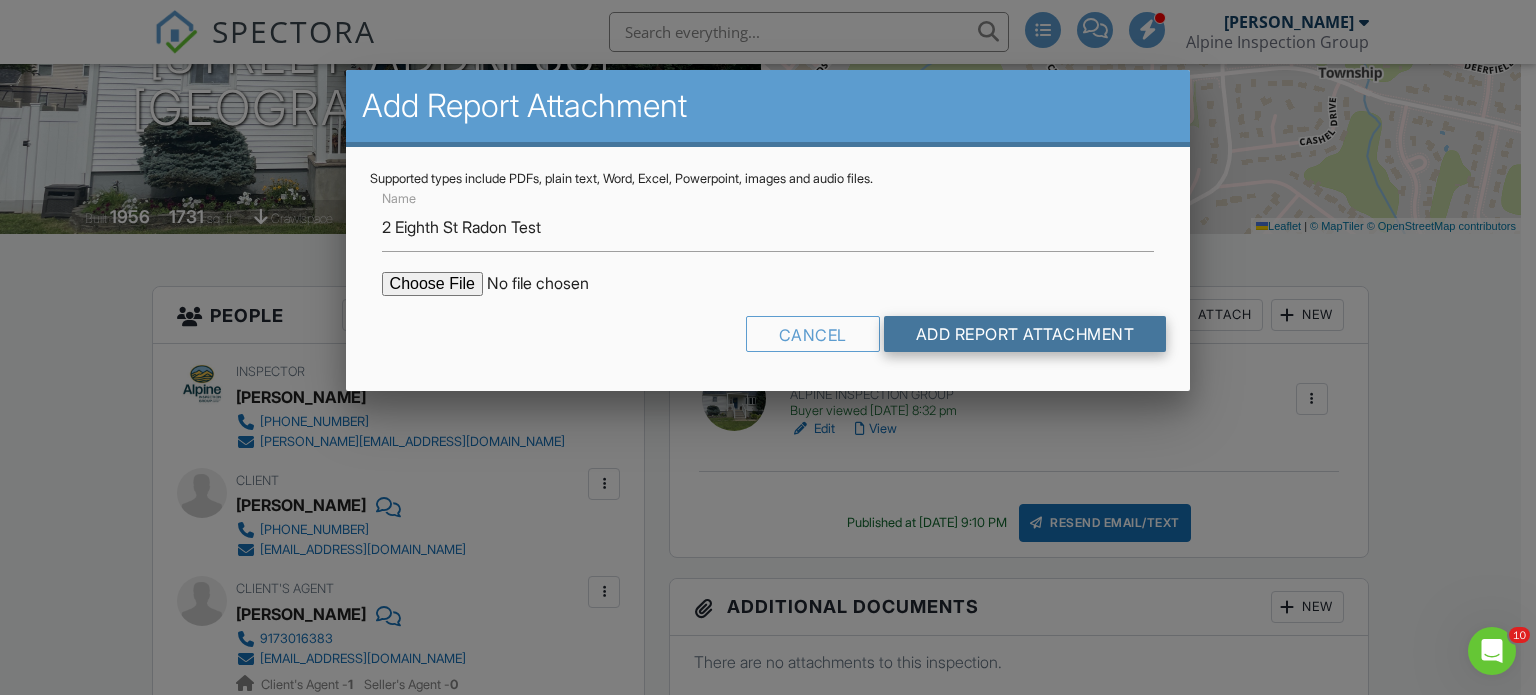 click on "Add Report Attachment" at bounding box center [1025, 334] 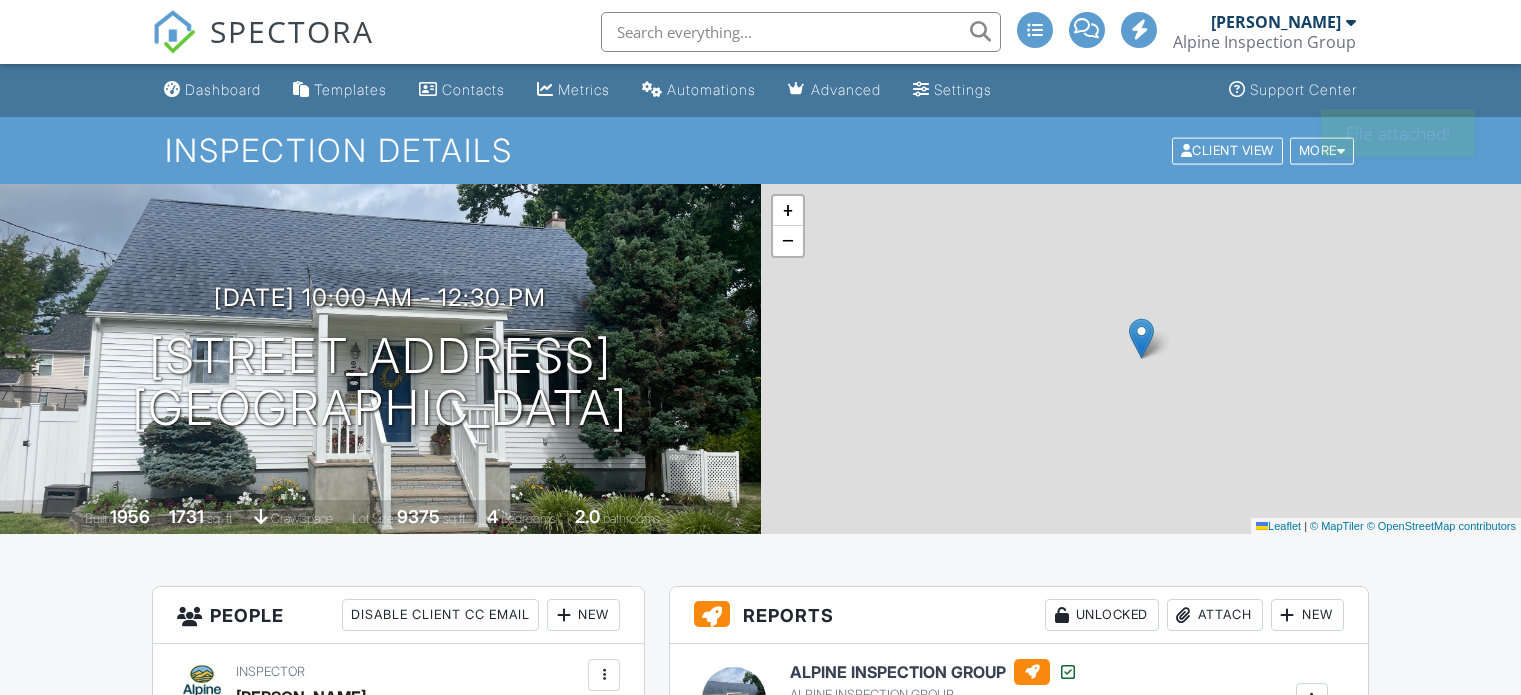scroll, scrollTop: 0, scrollLeft: 0, axis: both 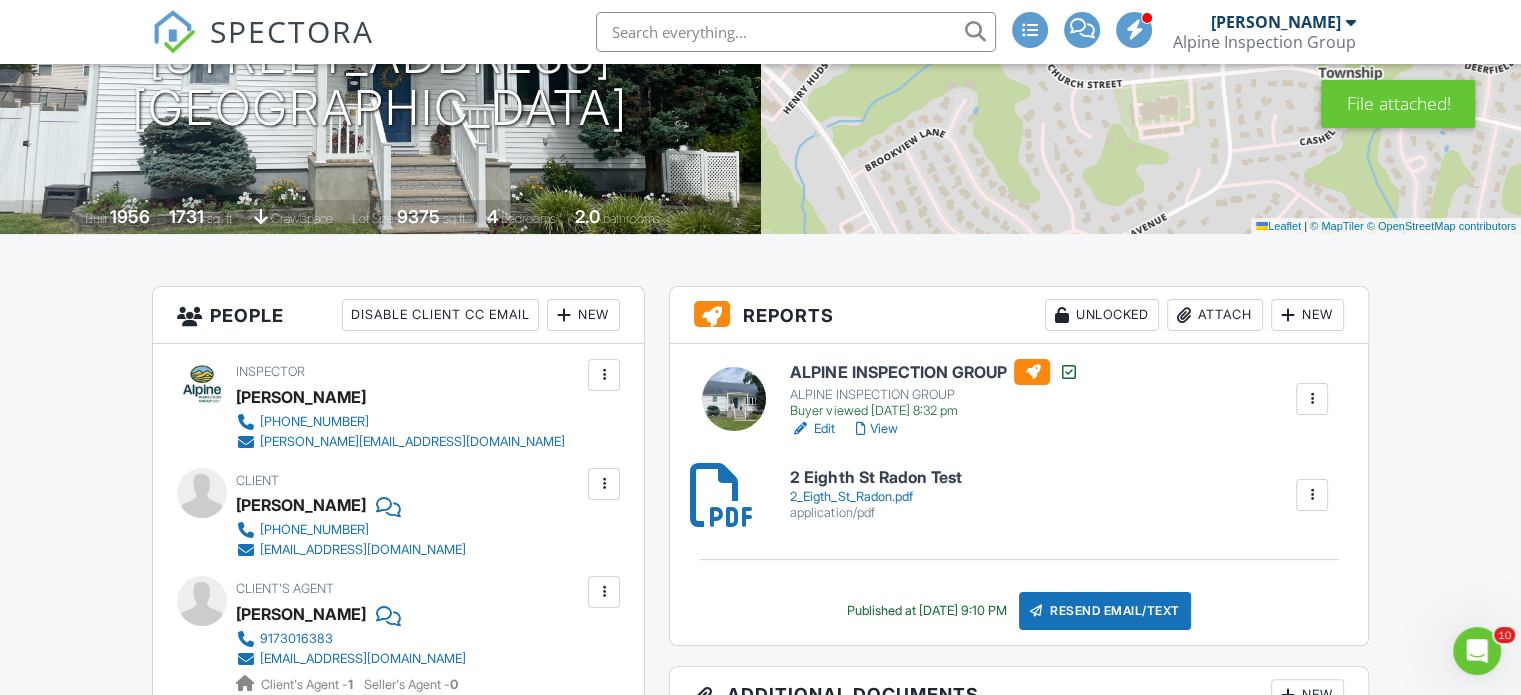 click on "Resend Email/Text" at bounding box center [1105, 611] 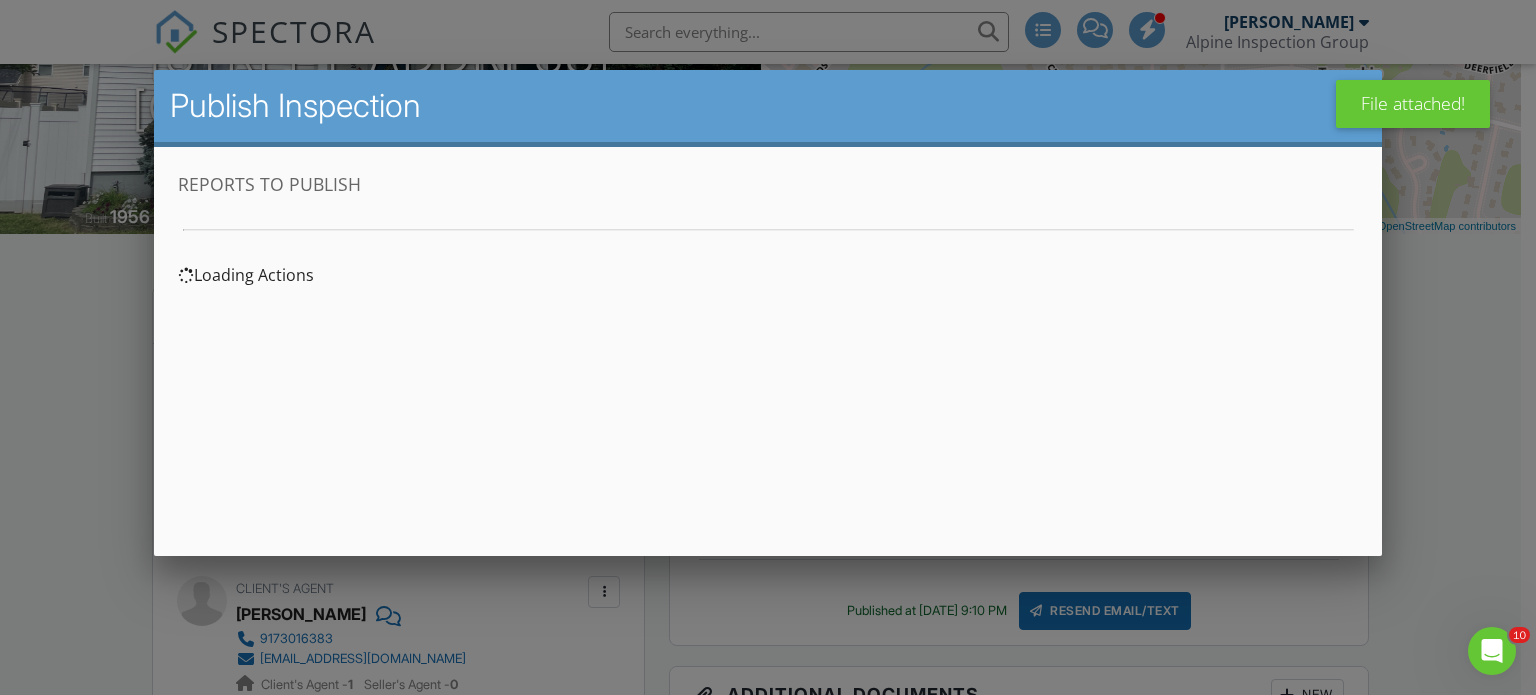 scroll, scrollTop: 0, scrollLeft: 0, axis: both 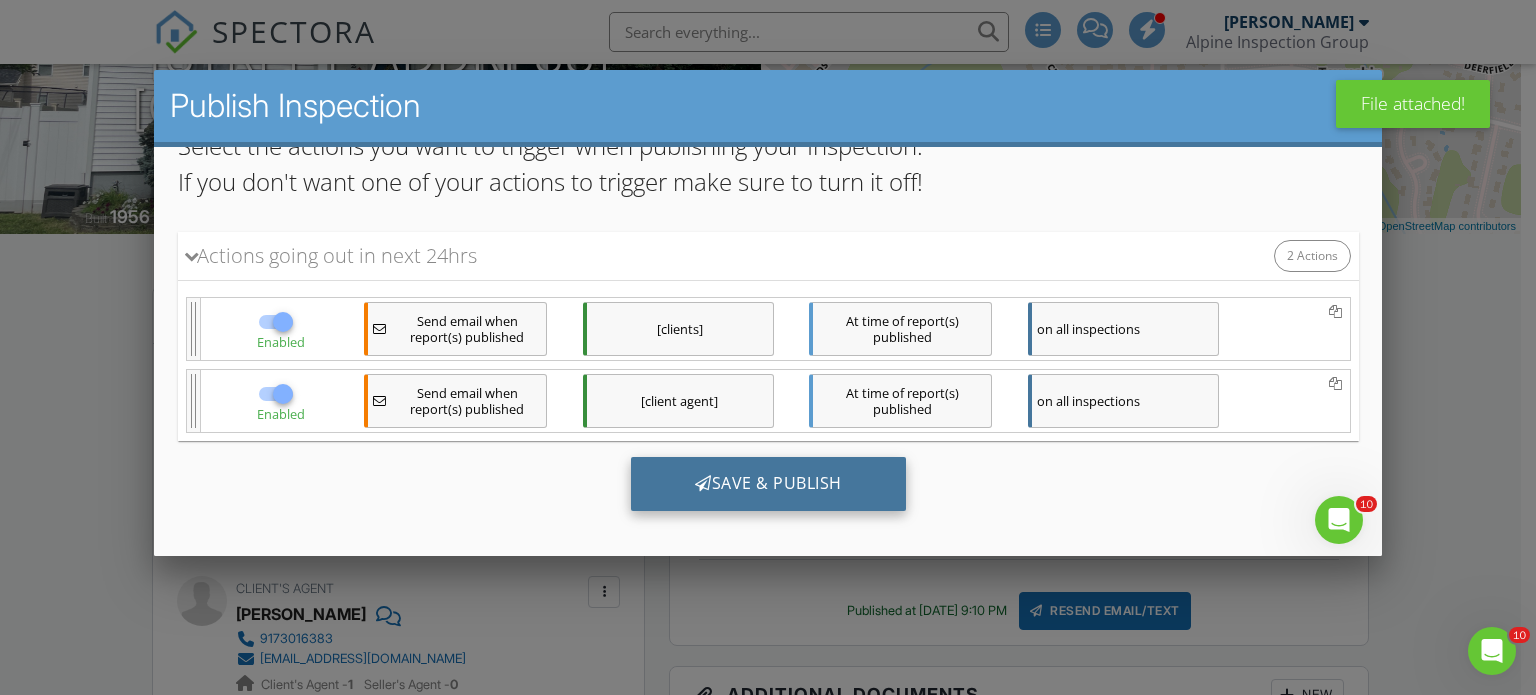 click on "Save & Publish" at bounding box center (767, 483) 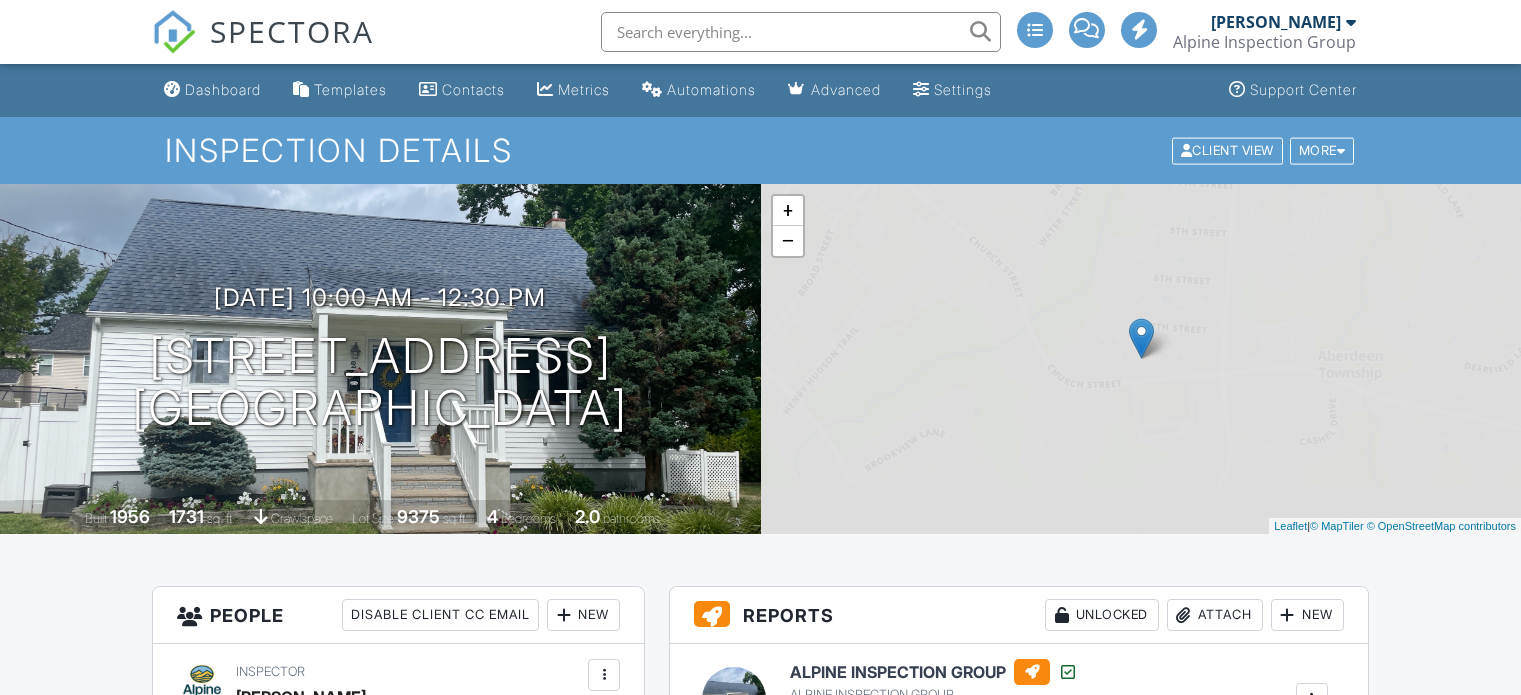 scroll, scrollTop: 0, scrollLeft: 0, axis: both 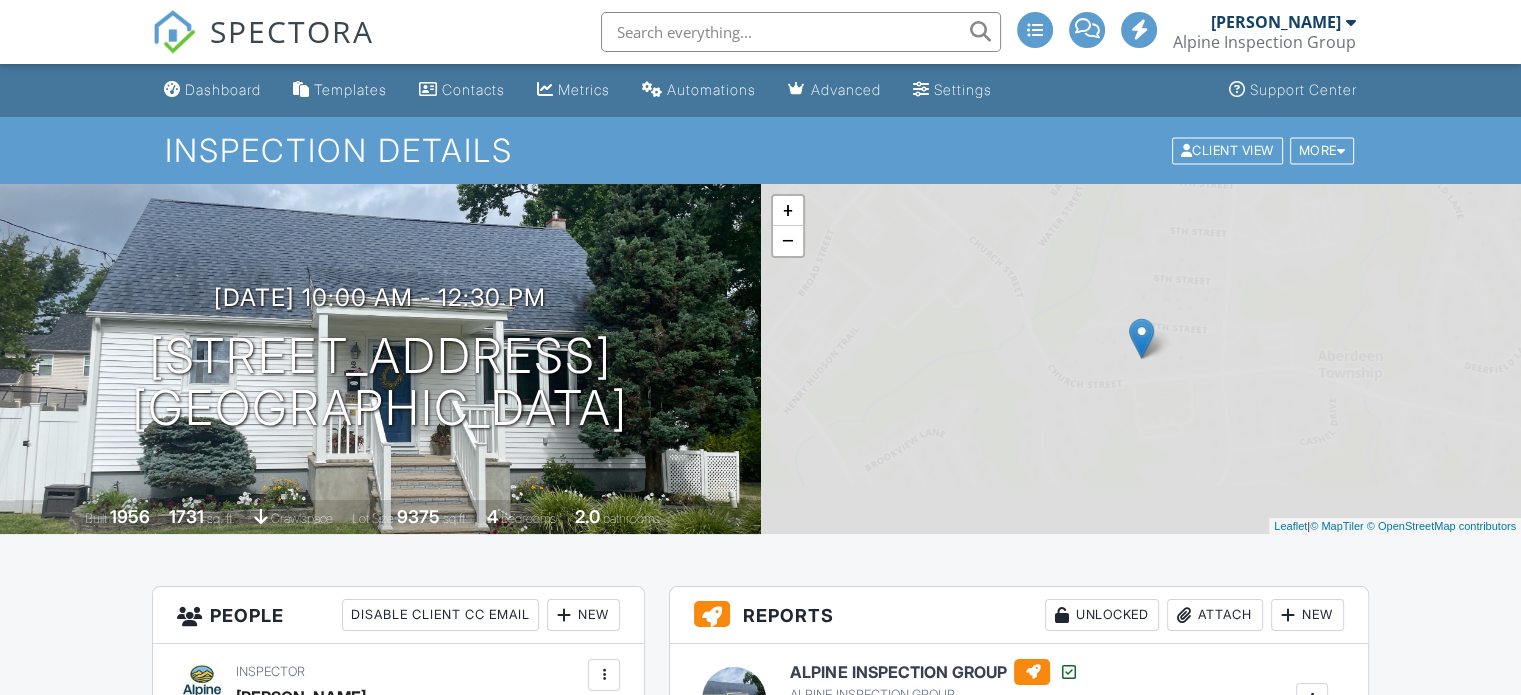 click on "SPECTORA" 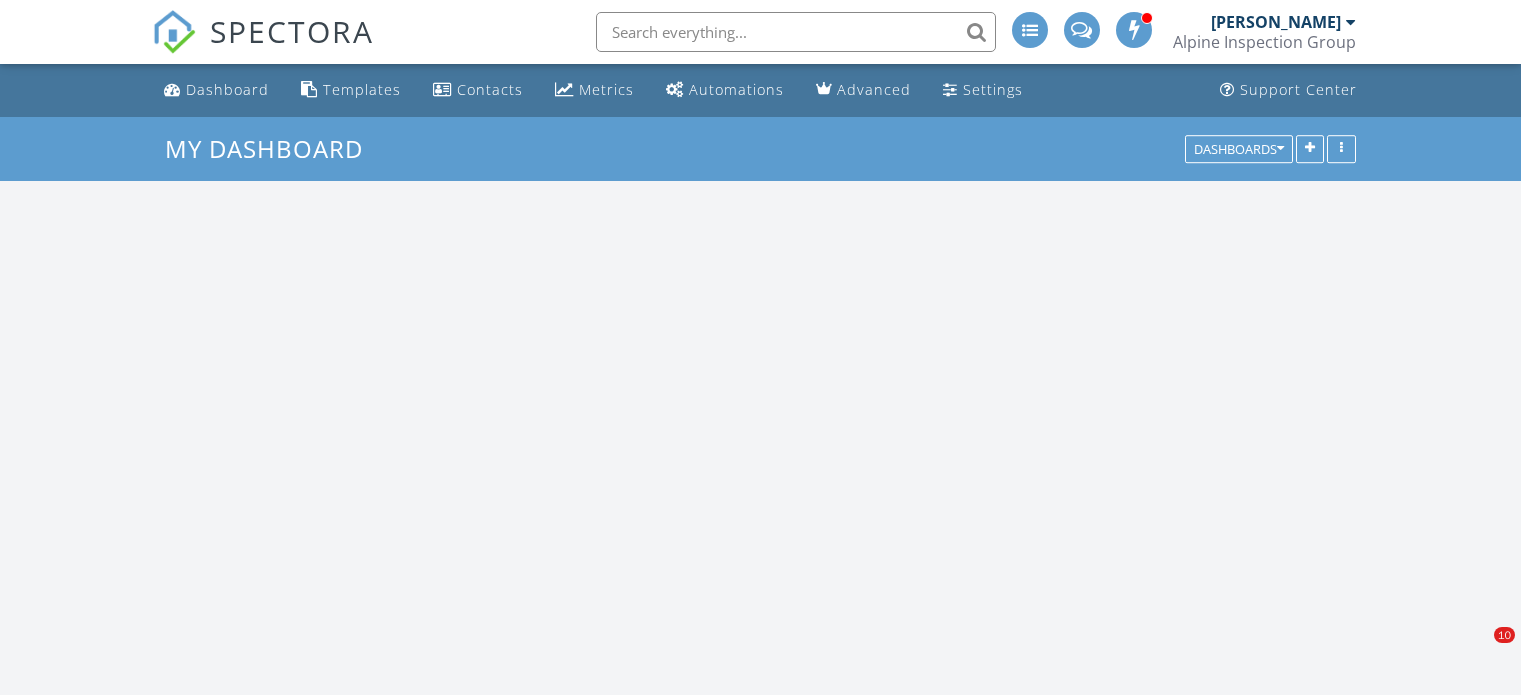 scroll, scrollTop: 0, scrollLeft: 0, axis: both 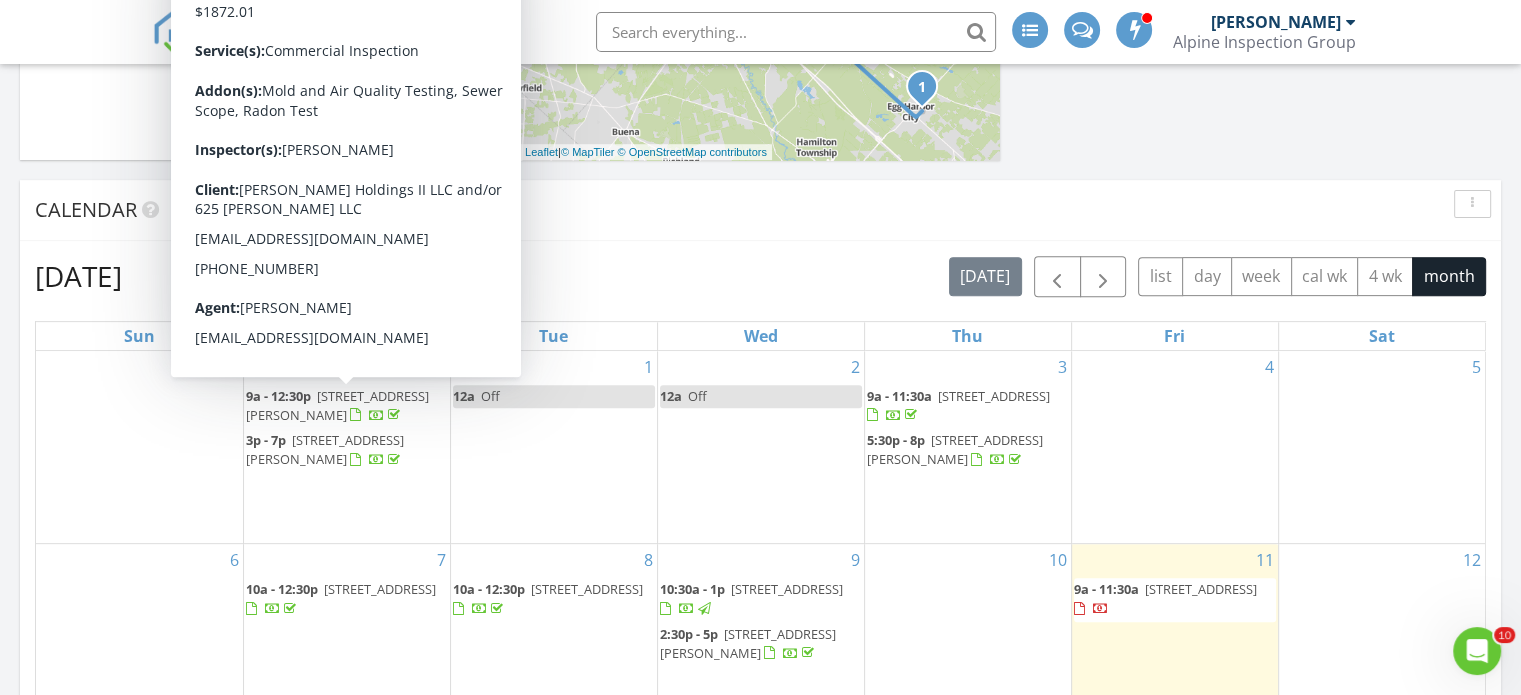 click on "[STREET_ADDRESS][PERSON_NAME]" at bounding box center (337, 405) 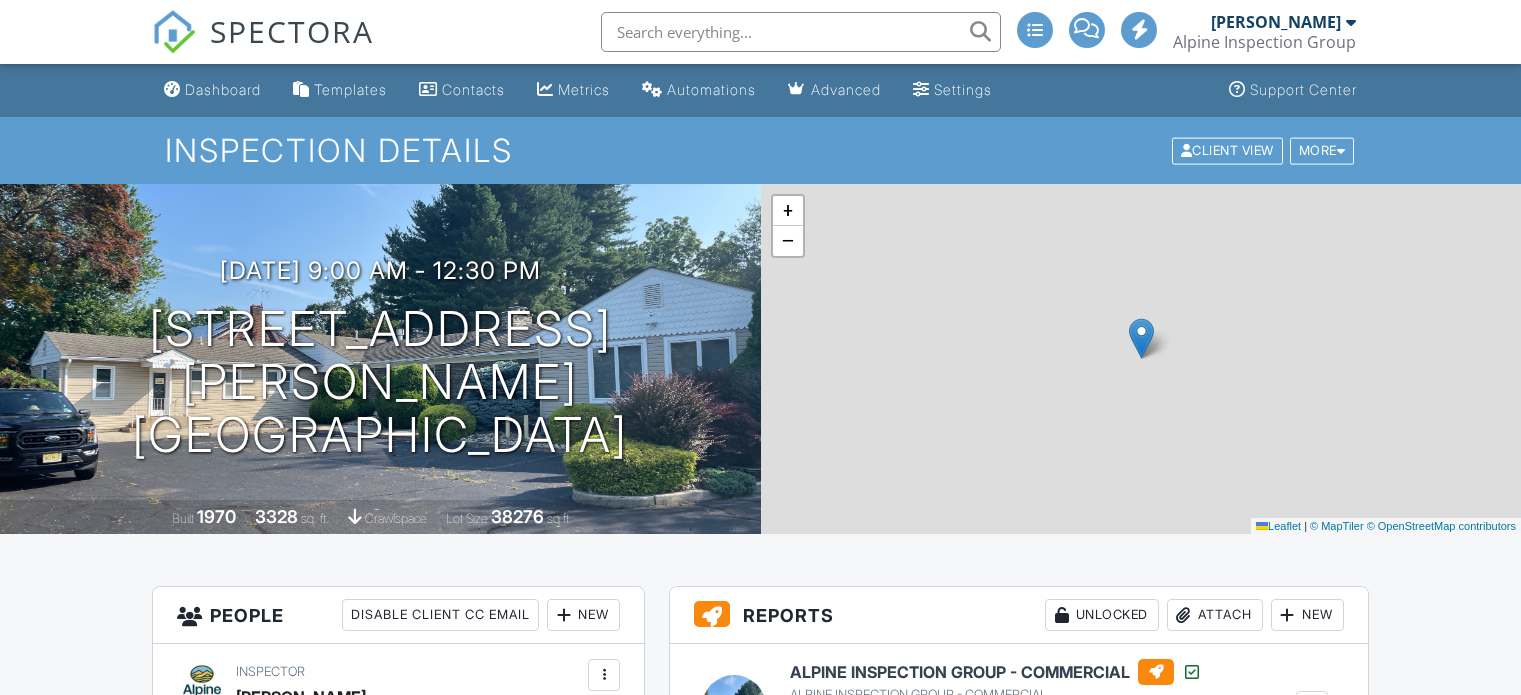 scroll, scrollTop: 0, scrollLeft: 0, axis: both 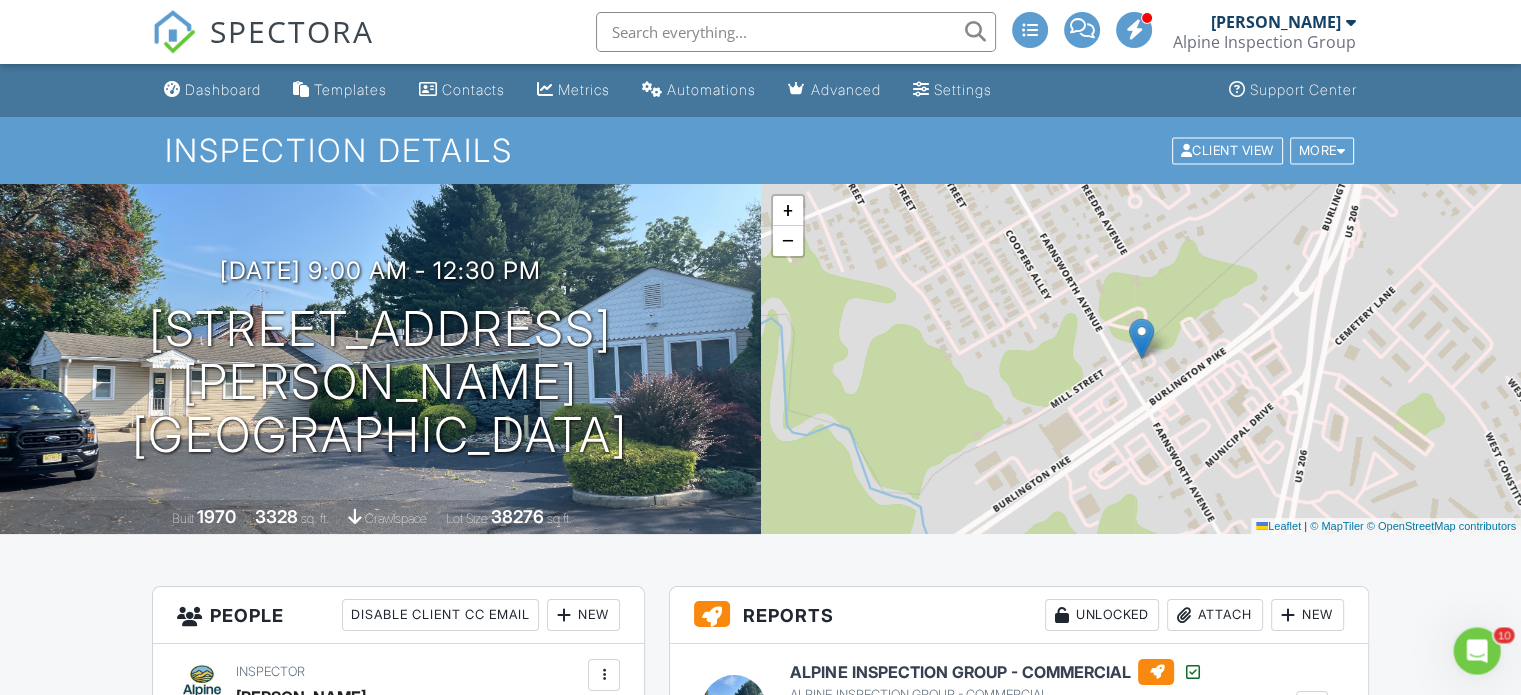 click on "SPECTORA" at bounding box center [292, 31] 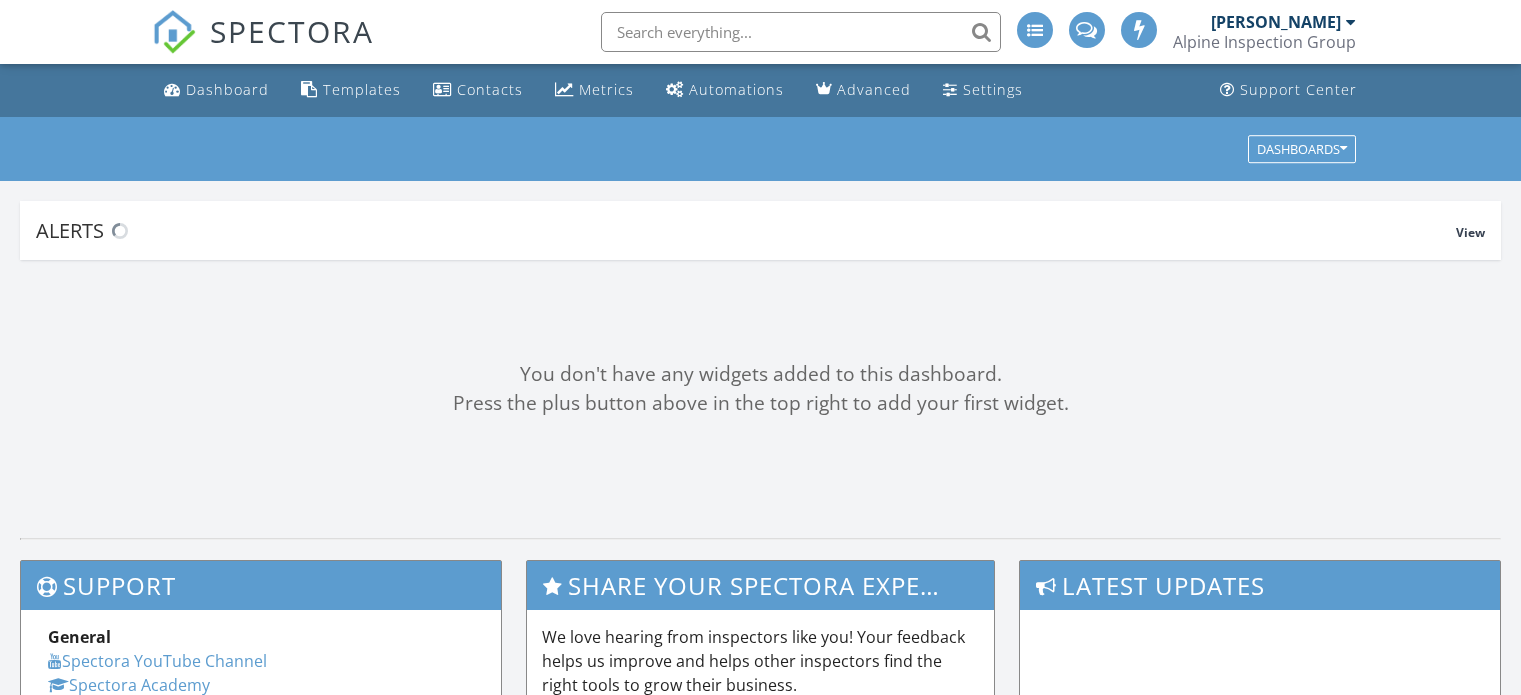 scroll, scrollTop: 0, scrollLeft: 0, axis: both 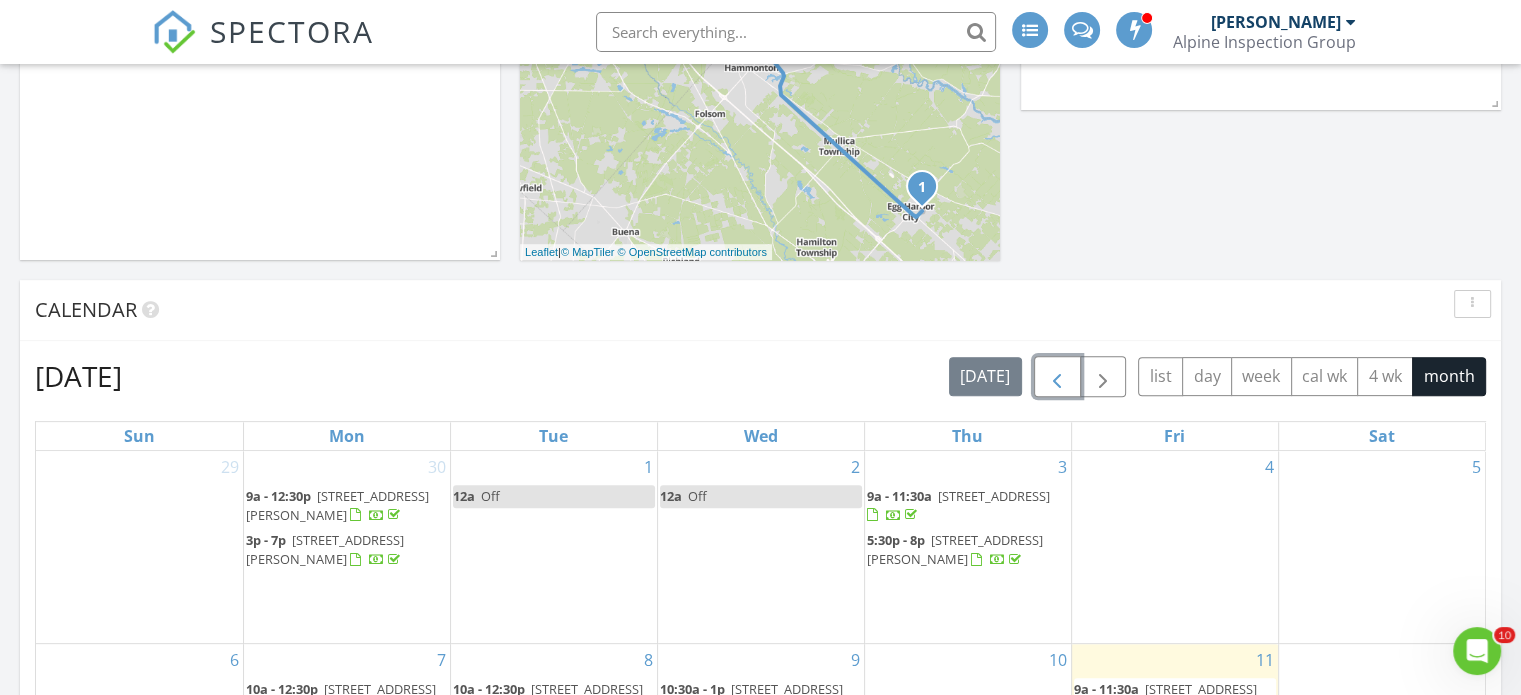 click at bounding box center (1057, 377) 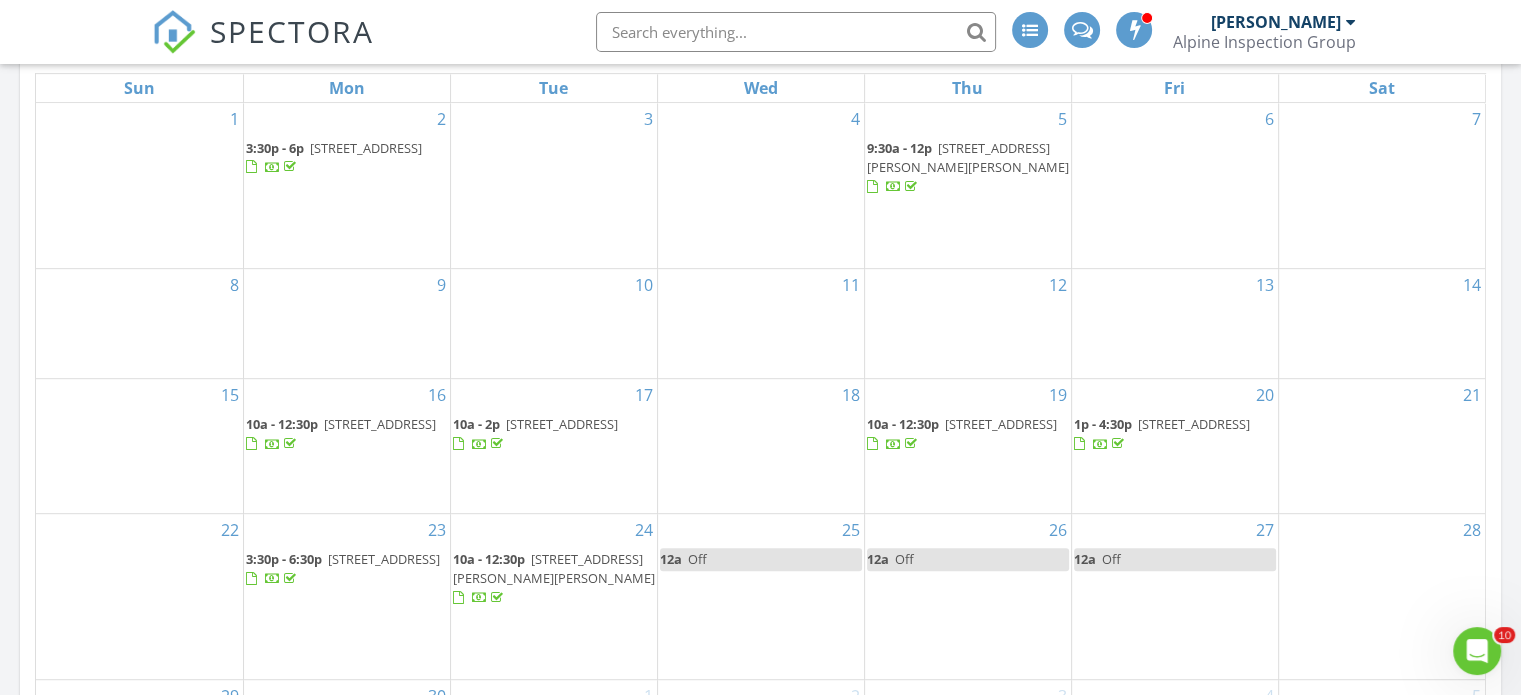 scroll, scrollTop: 900, scrollLeft: 0, axis: vertical 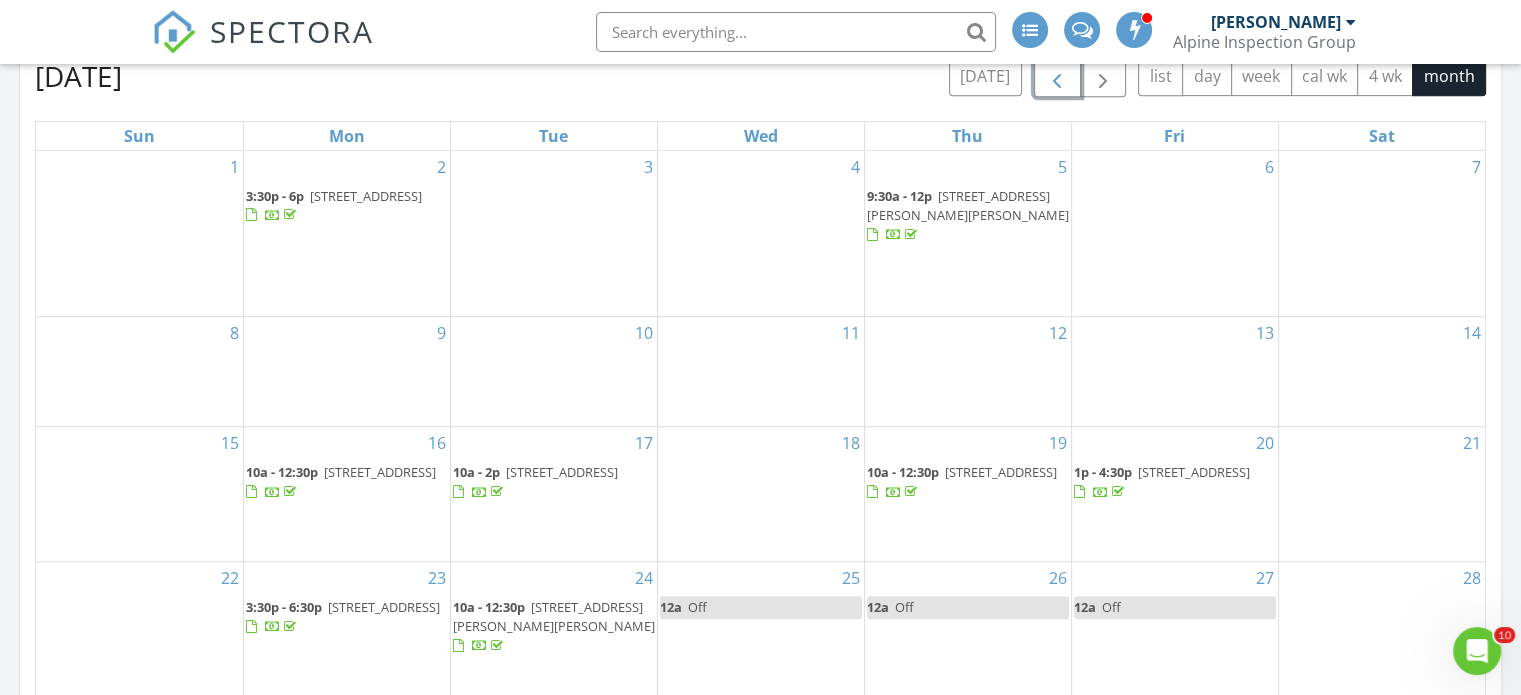 click on "601 US-9, Middle Township 08210" at bounding box center (1001, 472) 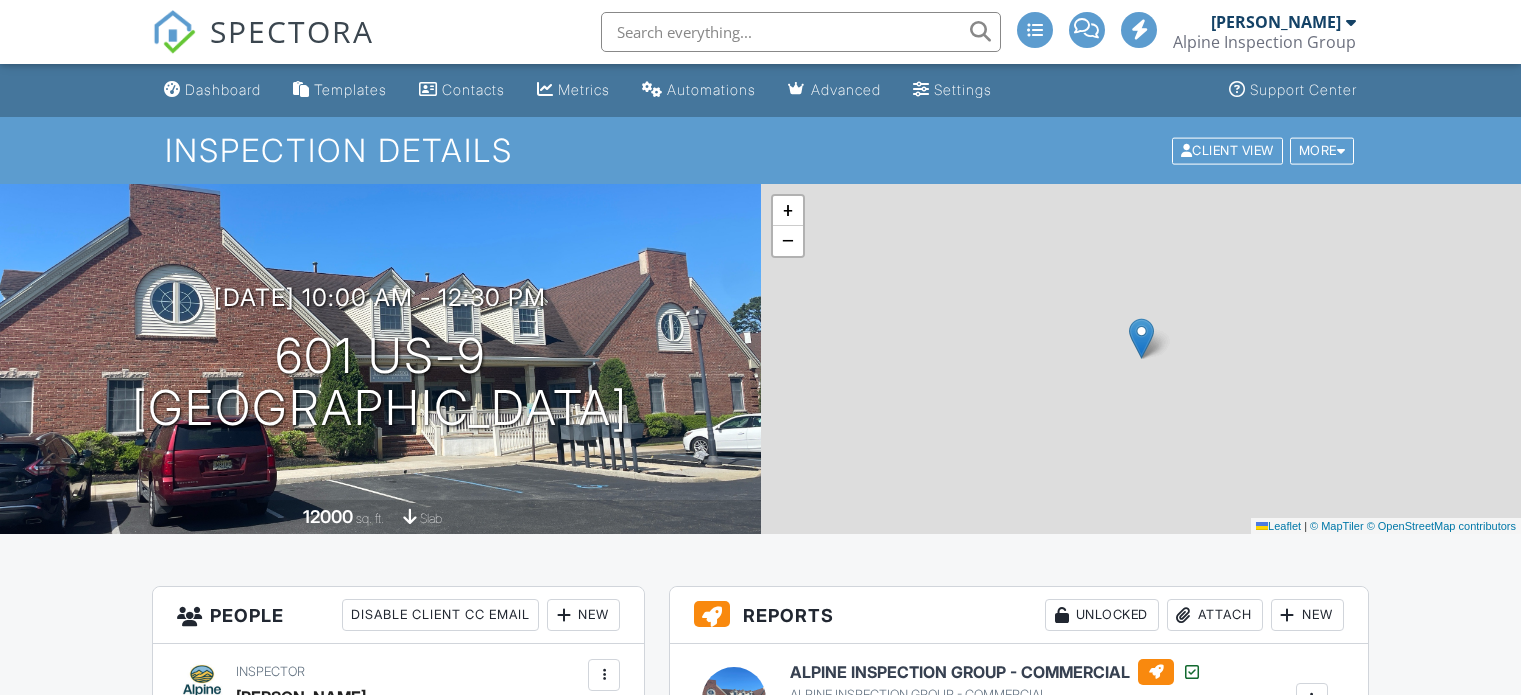 scroll, scrollTop: 0, scrollLeft: 0, axis: both 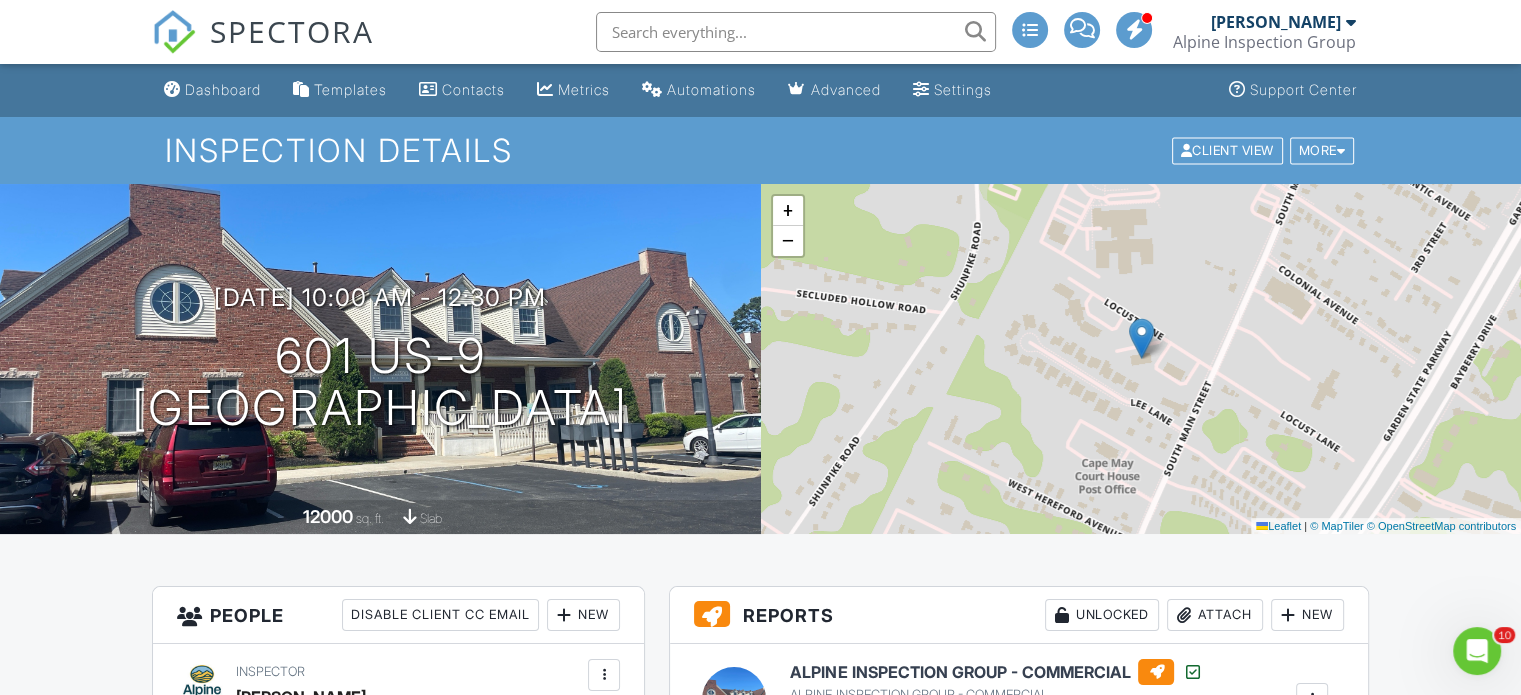 click on "SPECTORA" at bounding box center (292, 31) 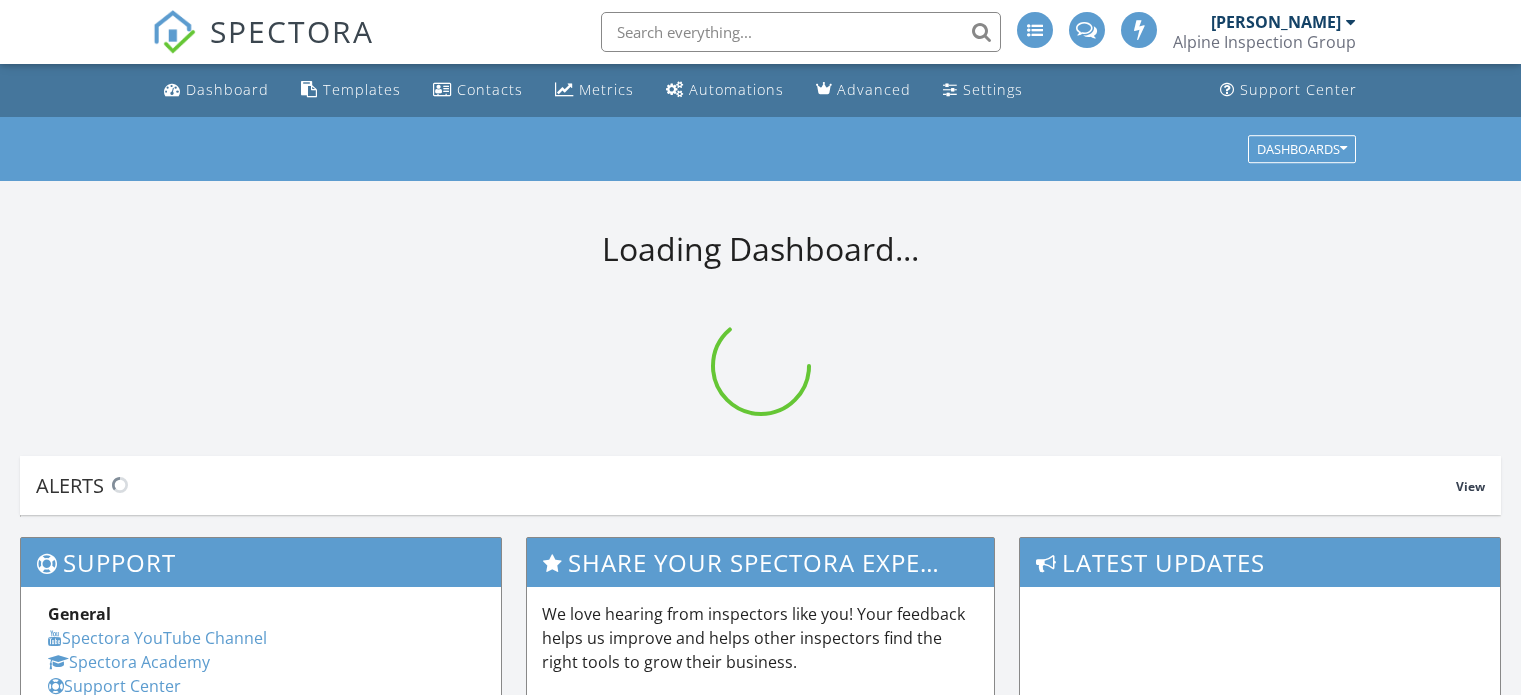scroll, scrollTop: 0, scrollLeft: 0, axis: both 